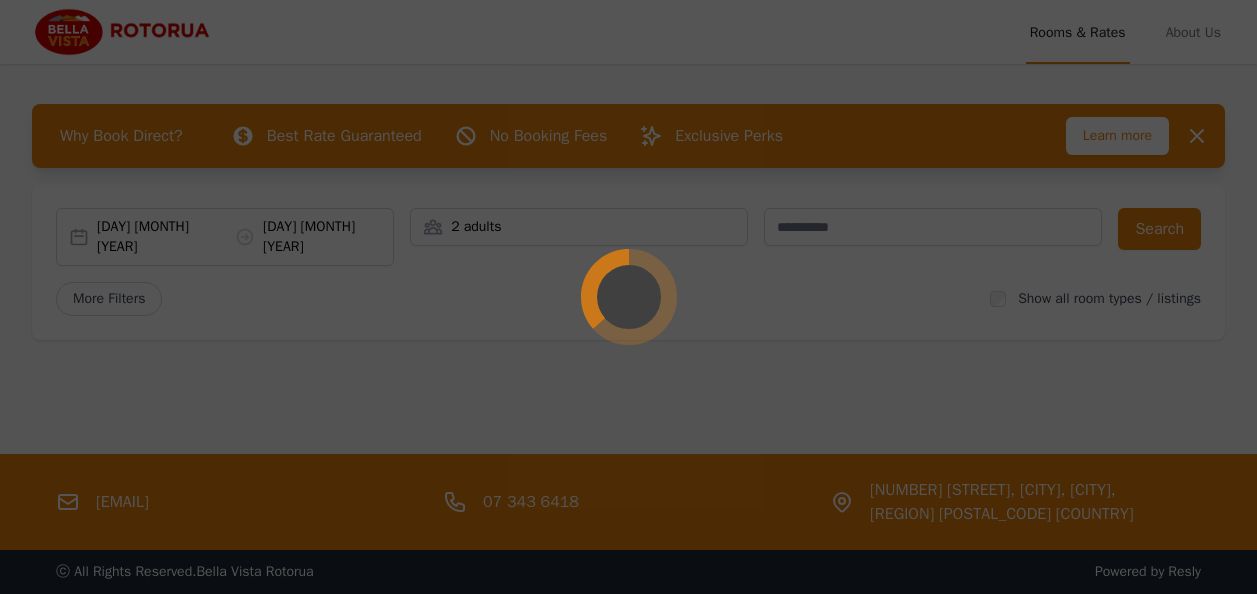 scroll, scrollTop: 0, scrollLeft: 0, axis: both 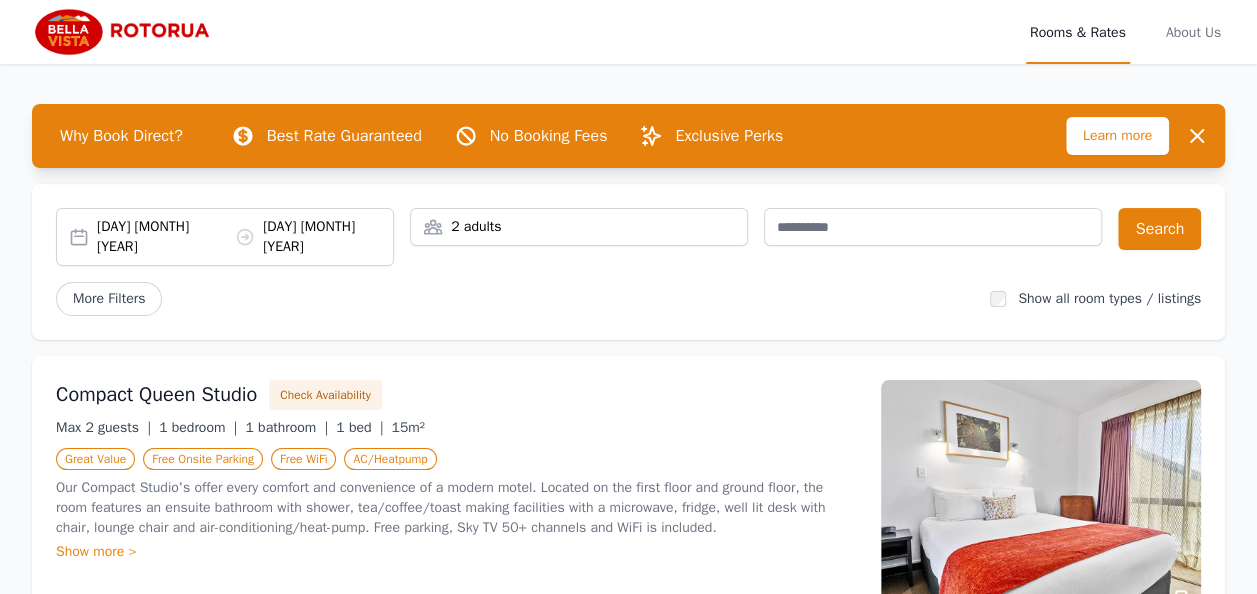 click on "[DAY] [MONTH] [YEAR] [DAY] [MONTH] [YEAR]" at bounding box center (245, 237) 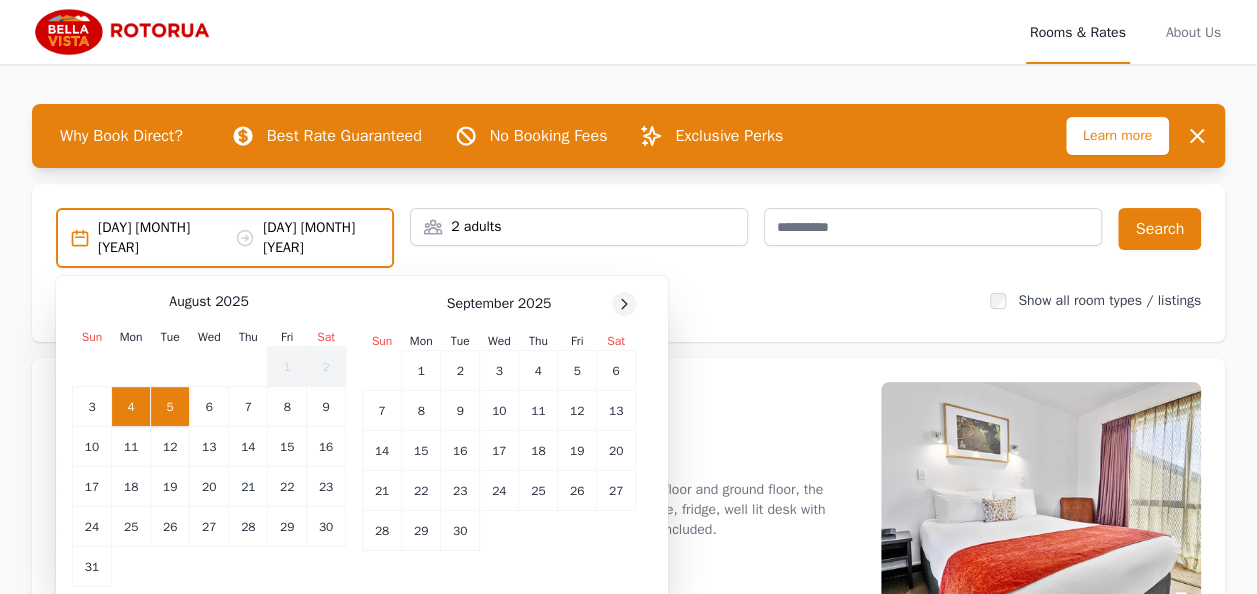 click at bounding box center [624, 304] 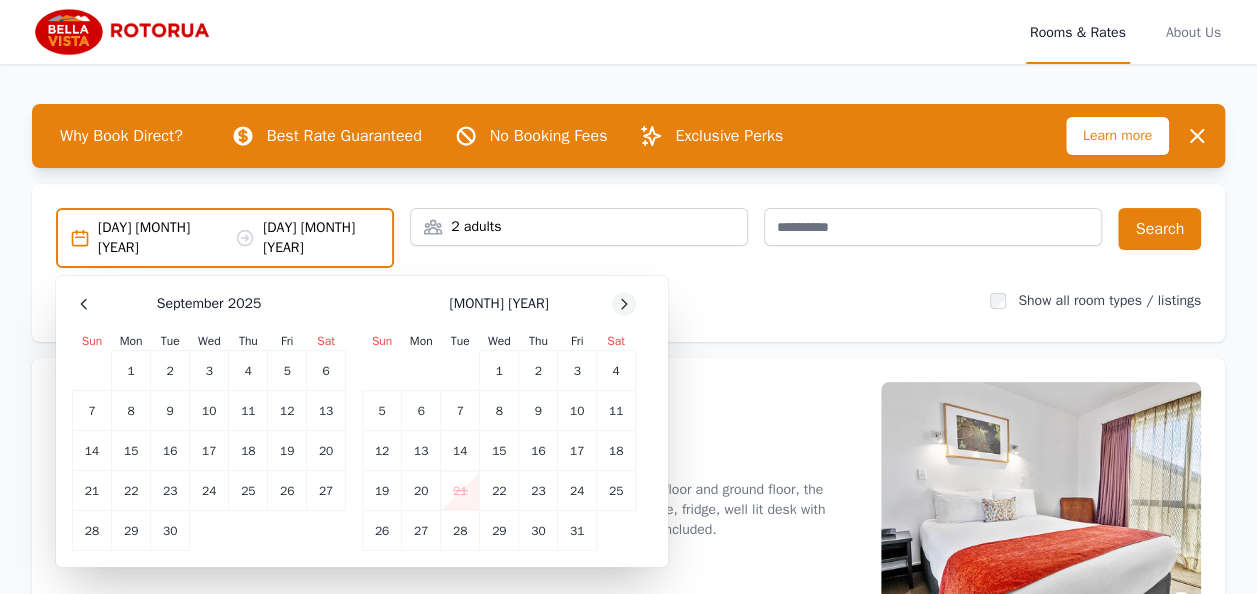 click at bounding box center (624, 304) 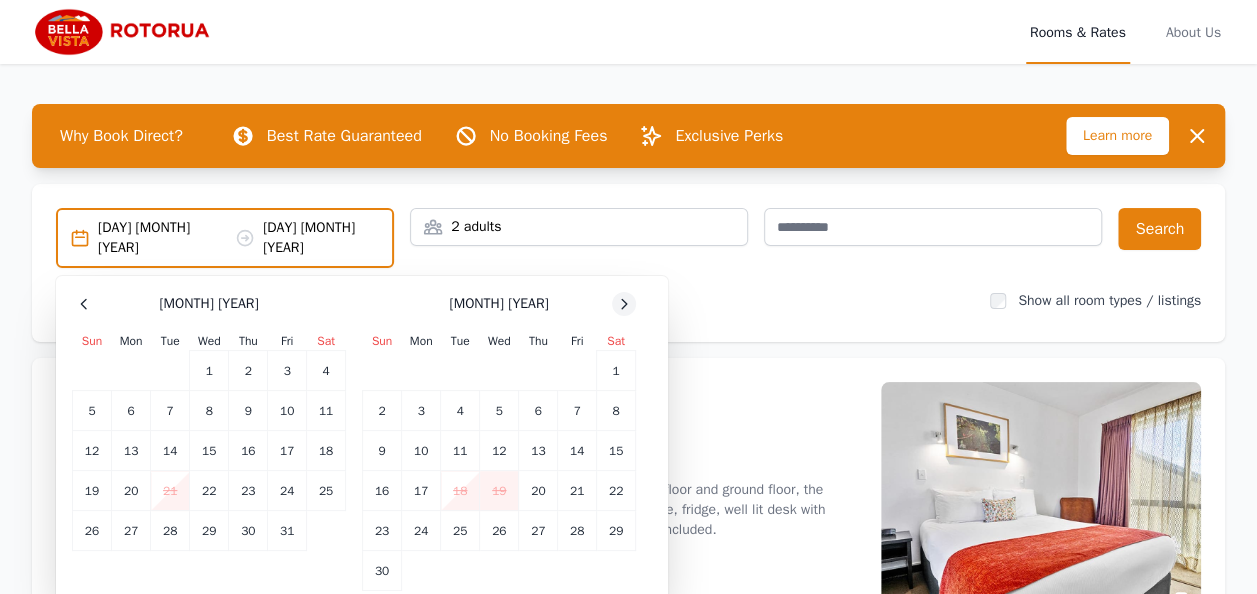 click at bounding box center (624, 304) 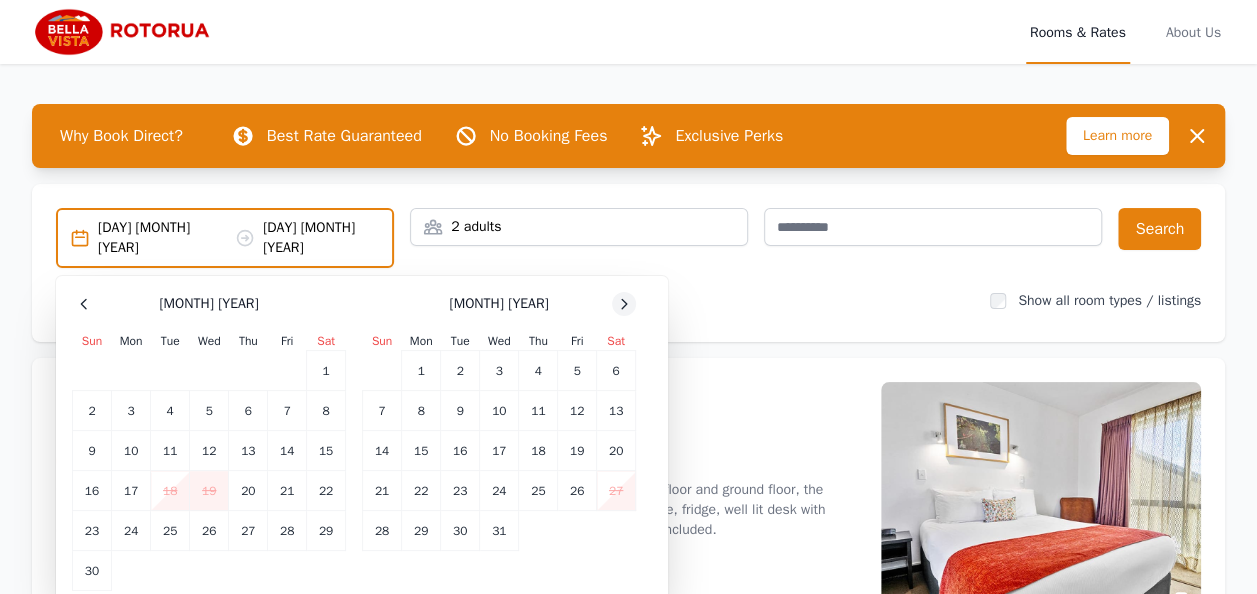 click at bounding box center [624, 304] 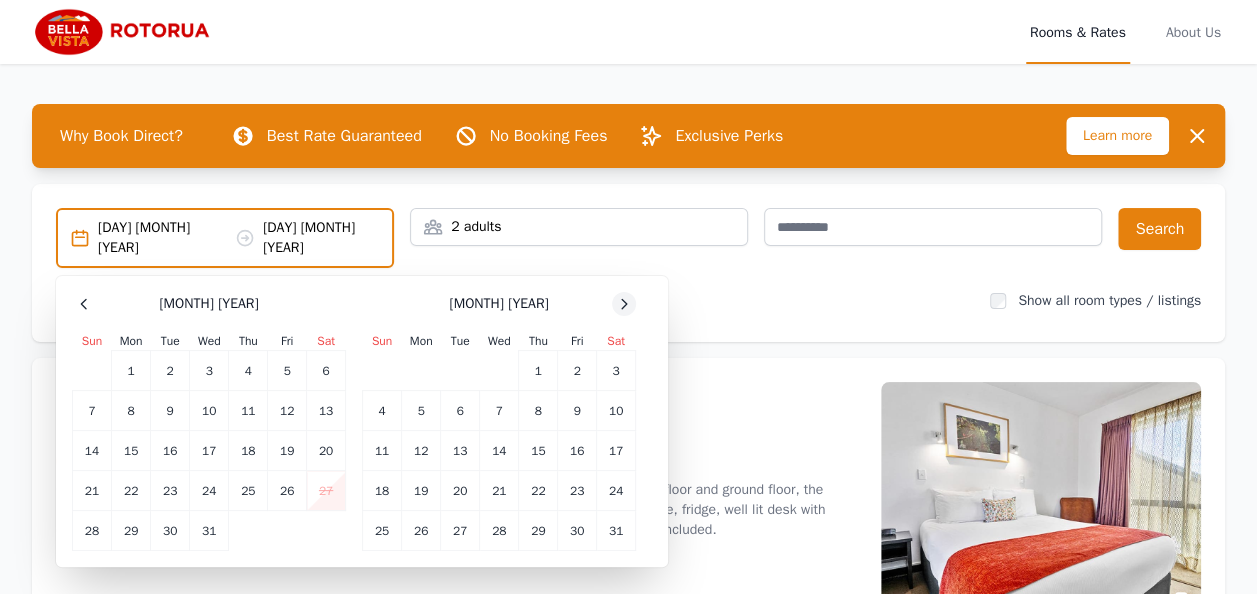 click at bounding box center [624, 304] 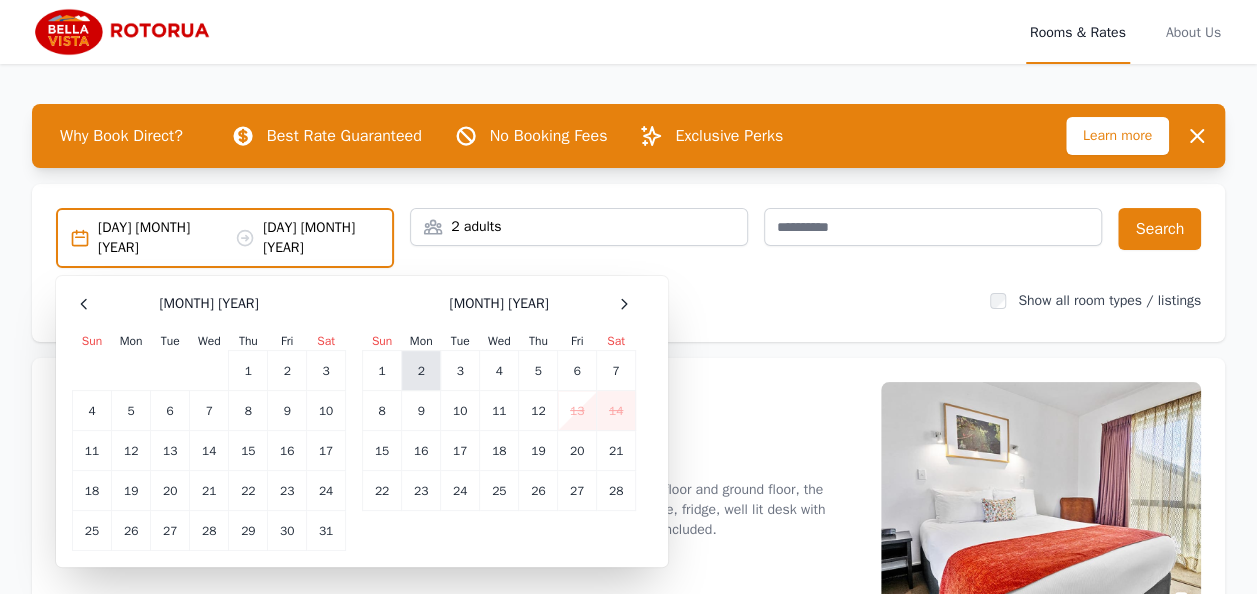 click on "2" at bounding box center (421, 371) 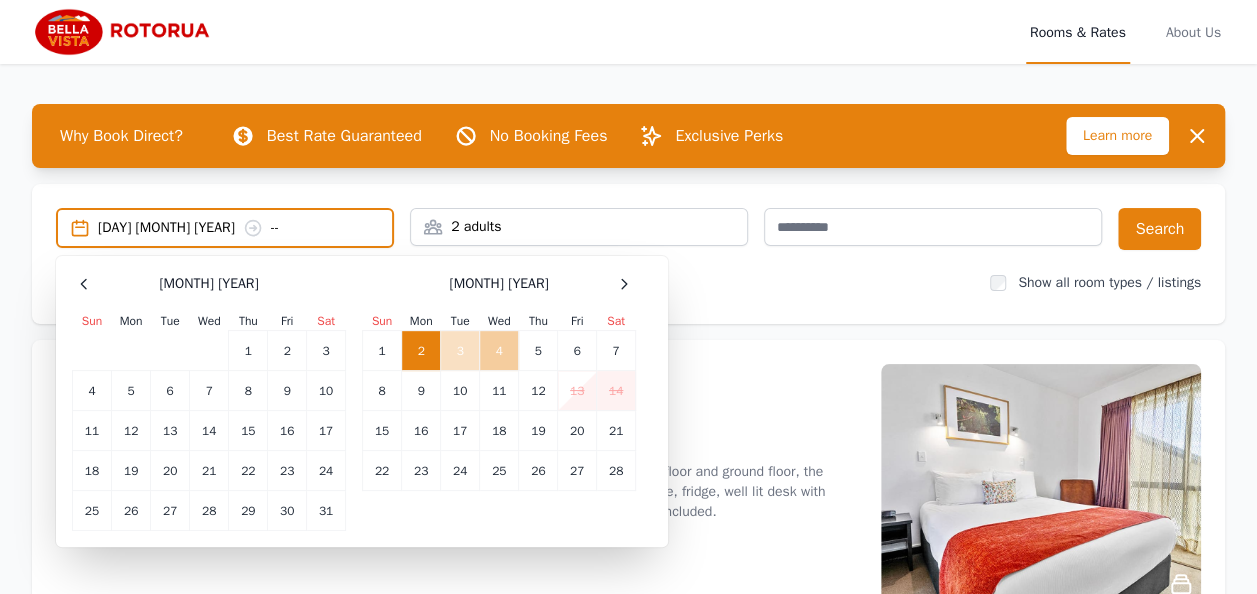 click on "4" at bounding box center [499, 351] 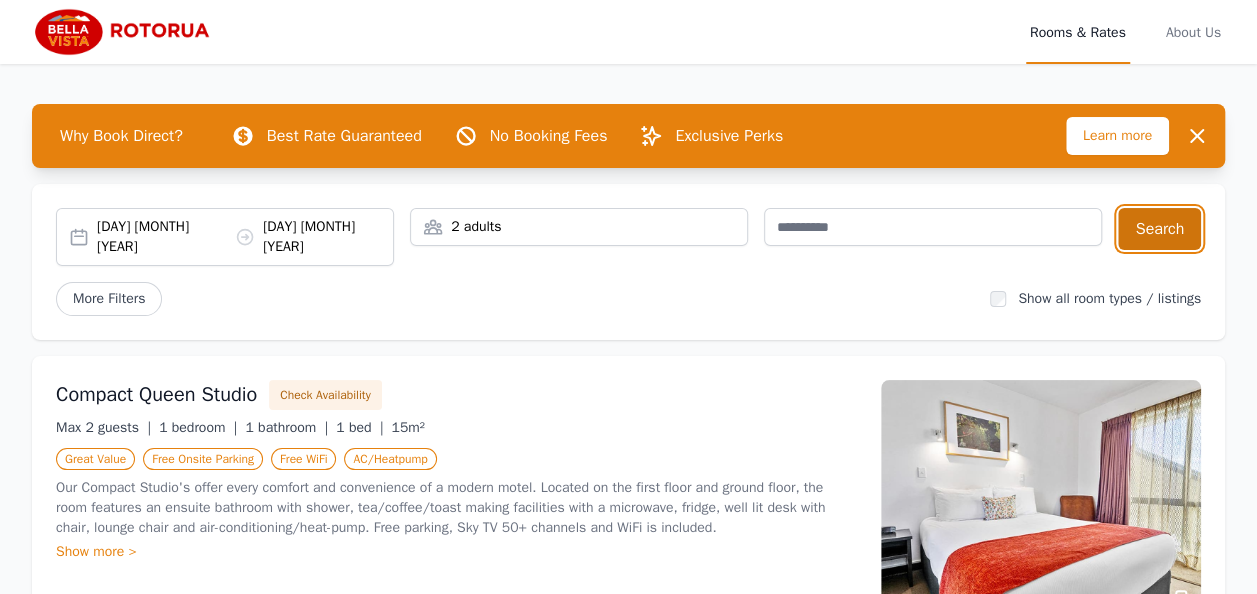 click on "Search" at bounding box center (1159, 229) 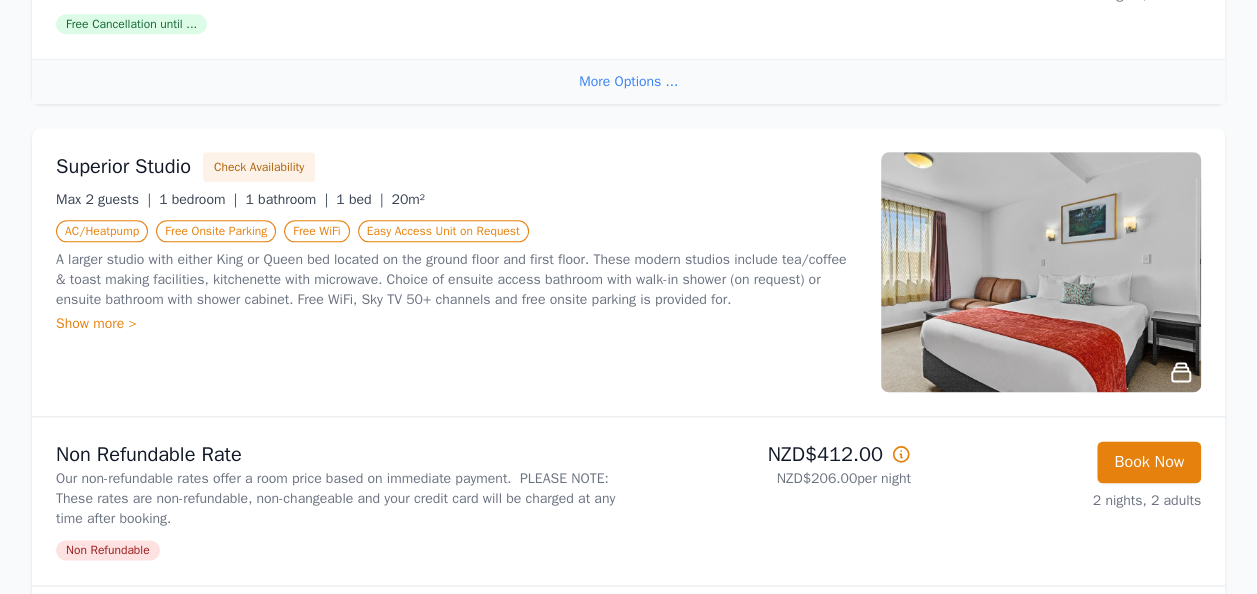 scroll, scrollTop: 1120, scrollLeft: 0, axis: vertical 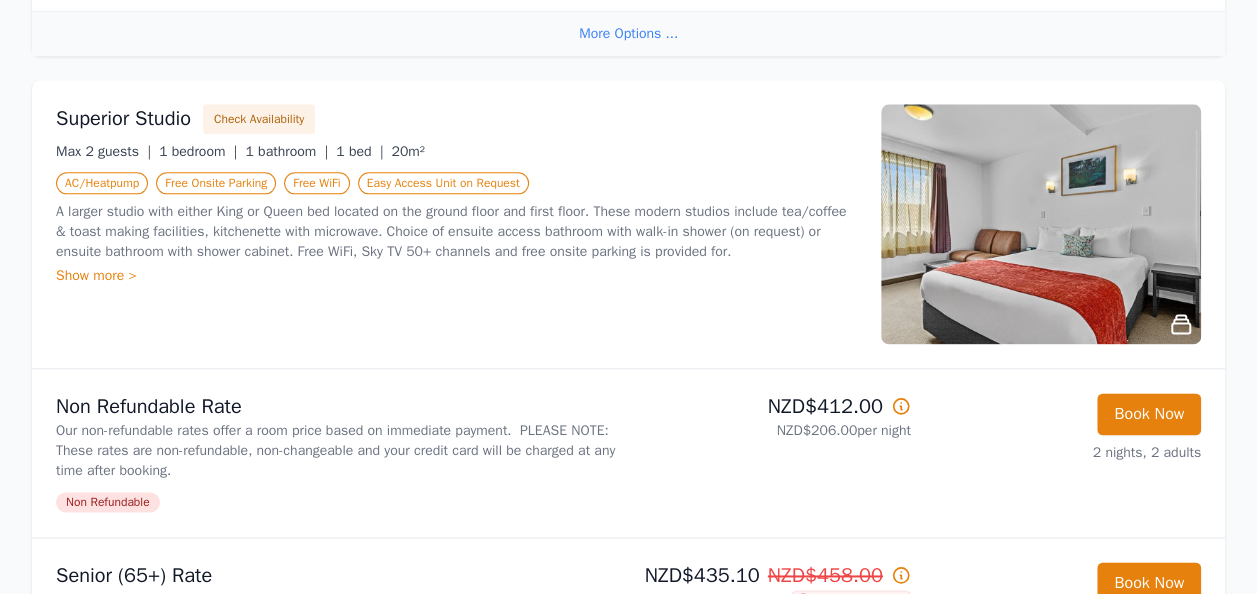 click at bounding box center [1041, 224] 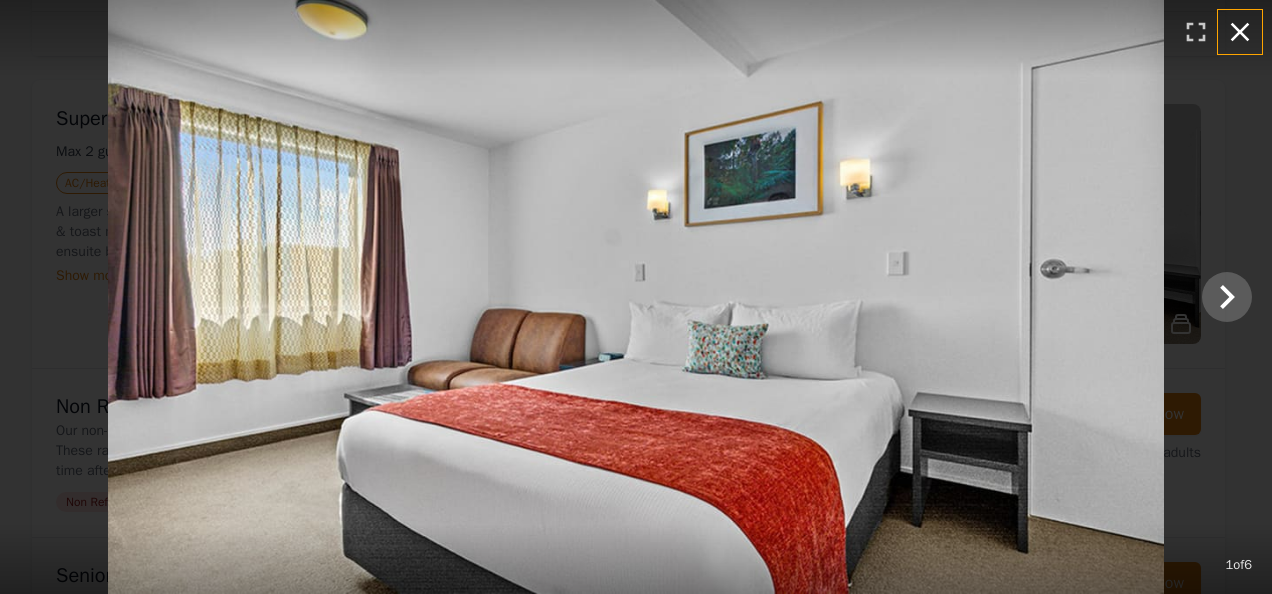 click 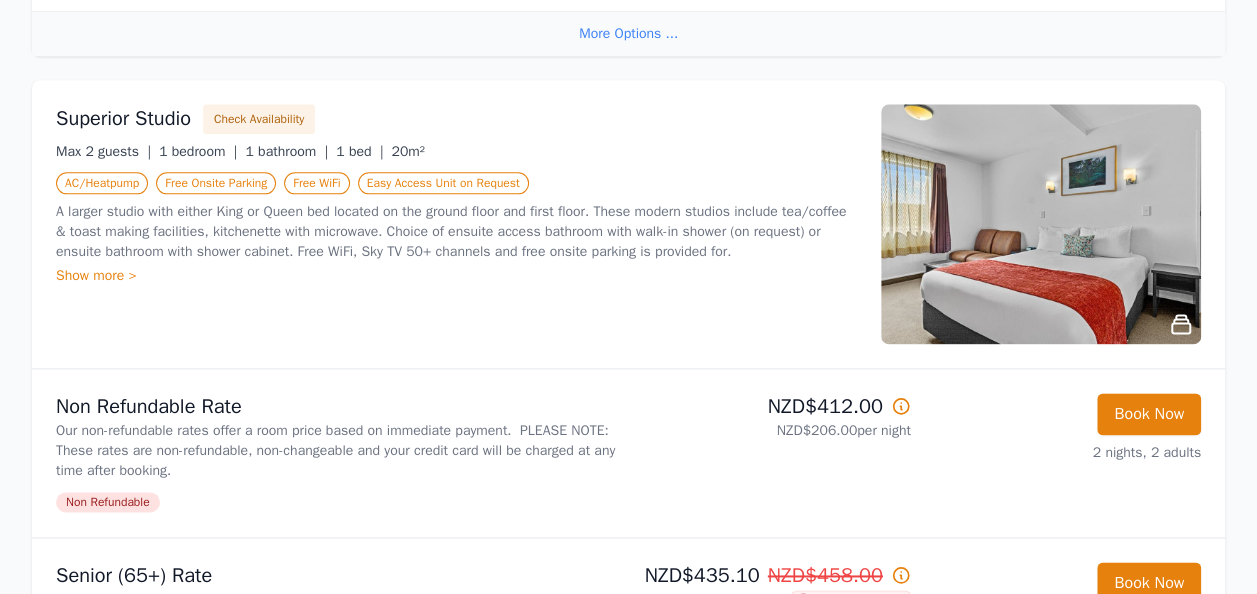 click at bounding box center (1041, 224) 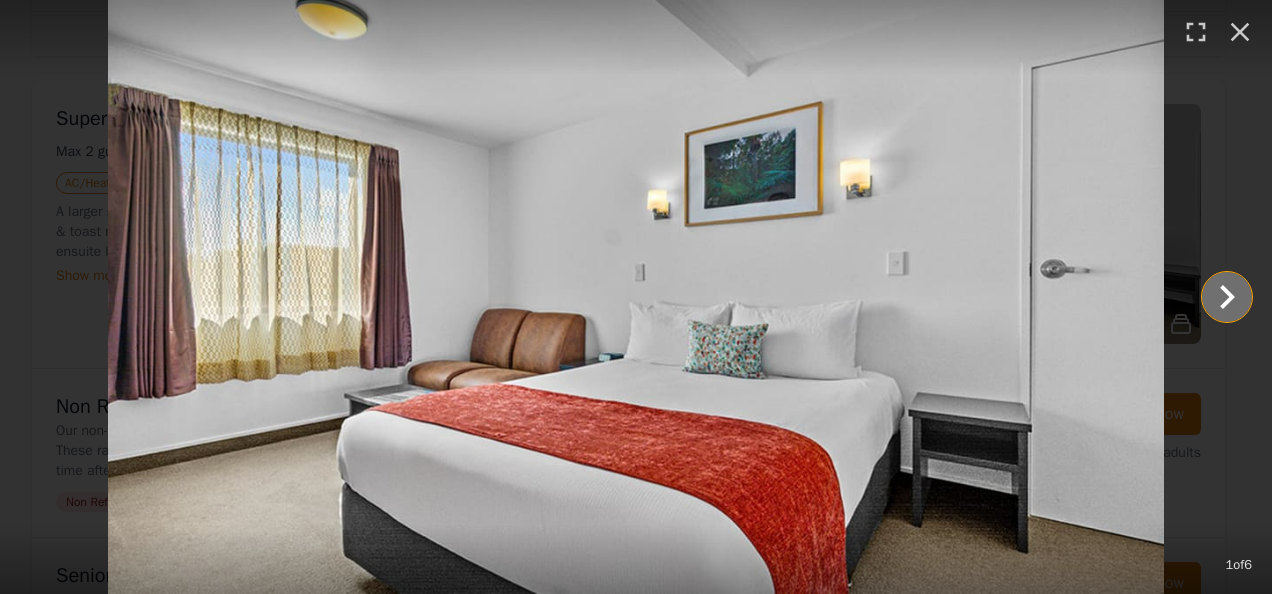 click 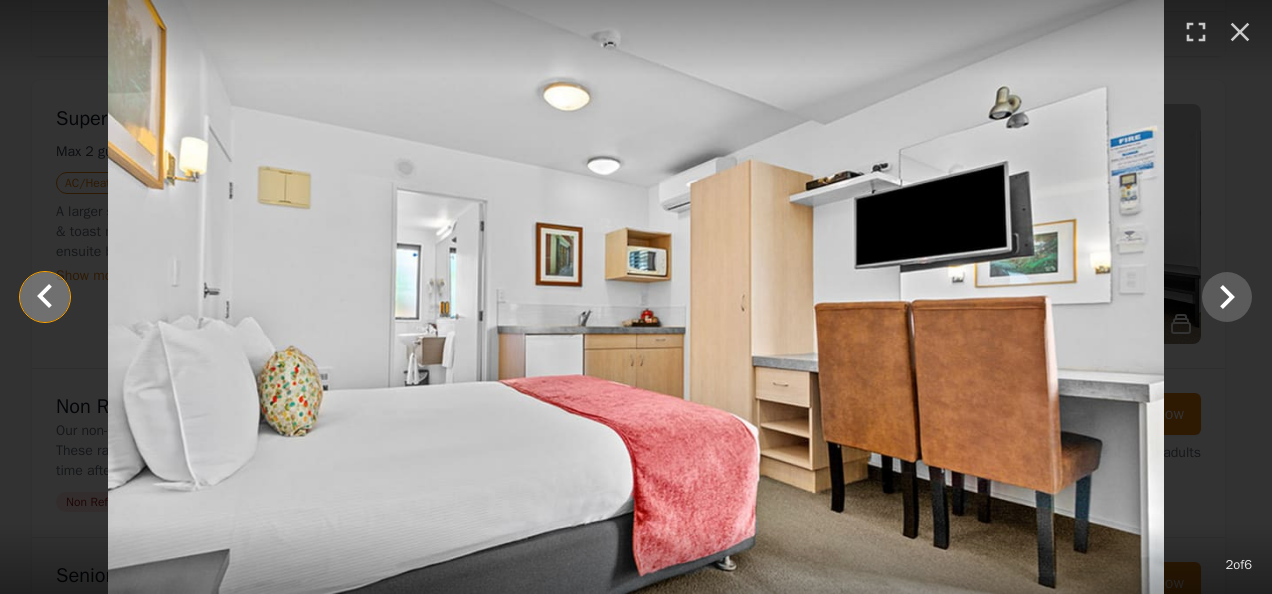 click 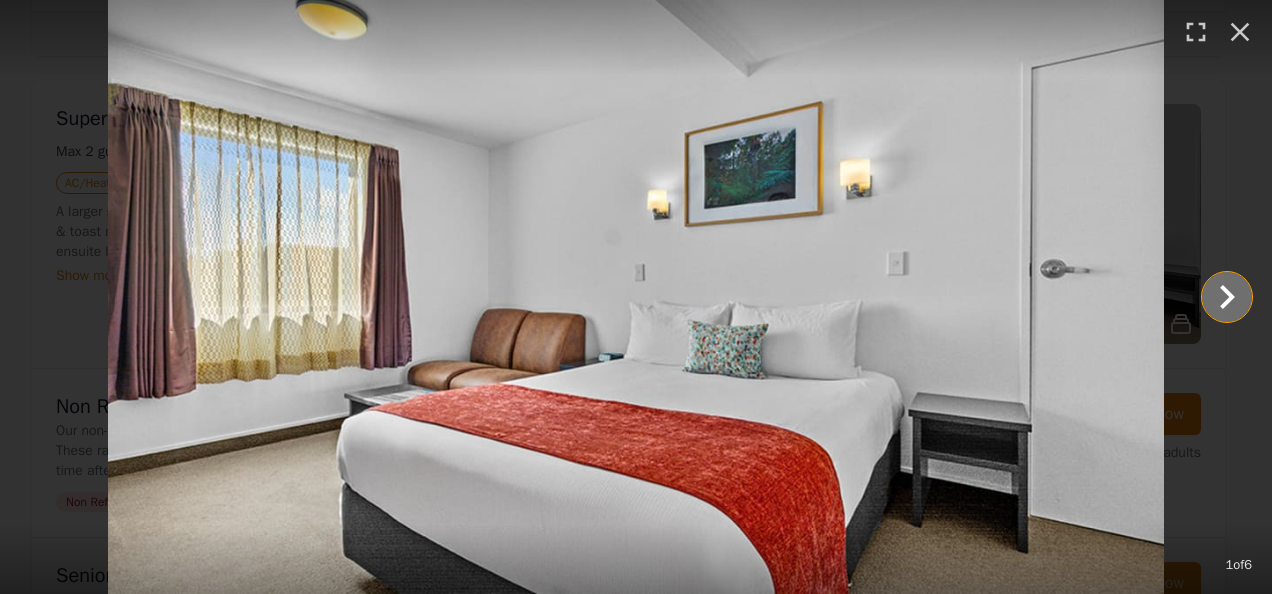 click 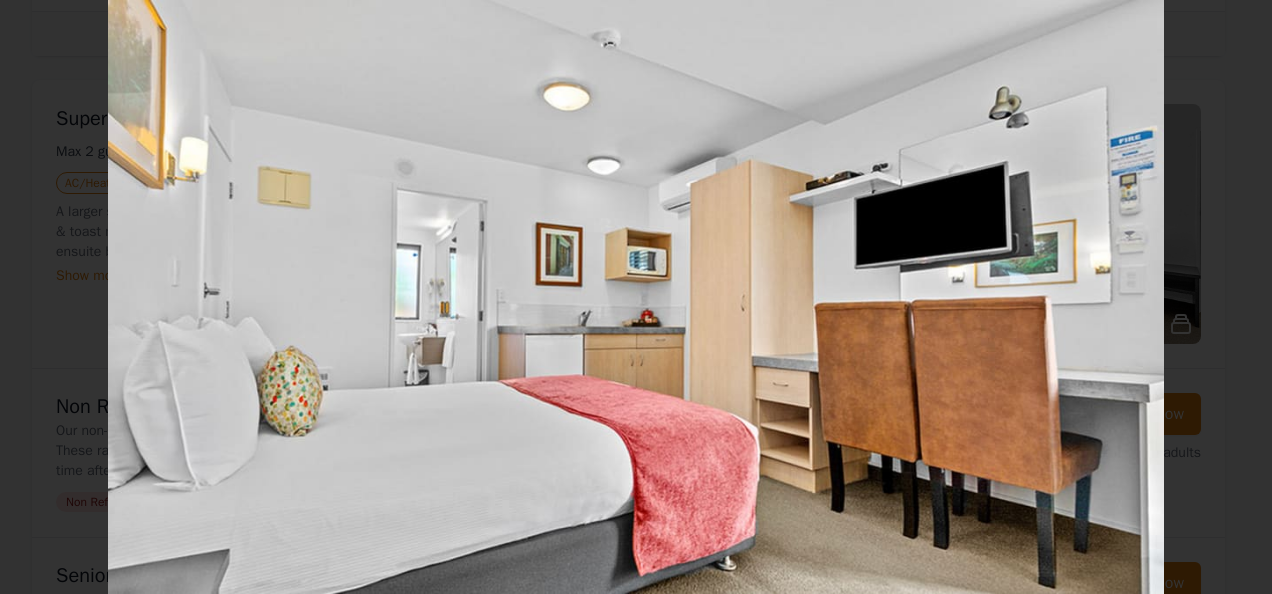 click 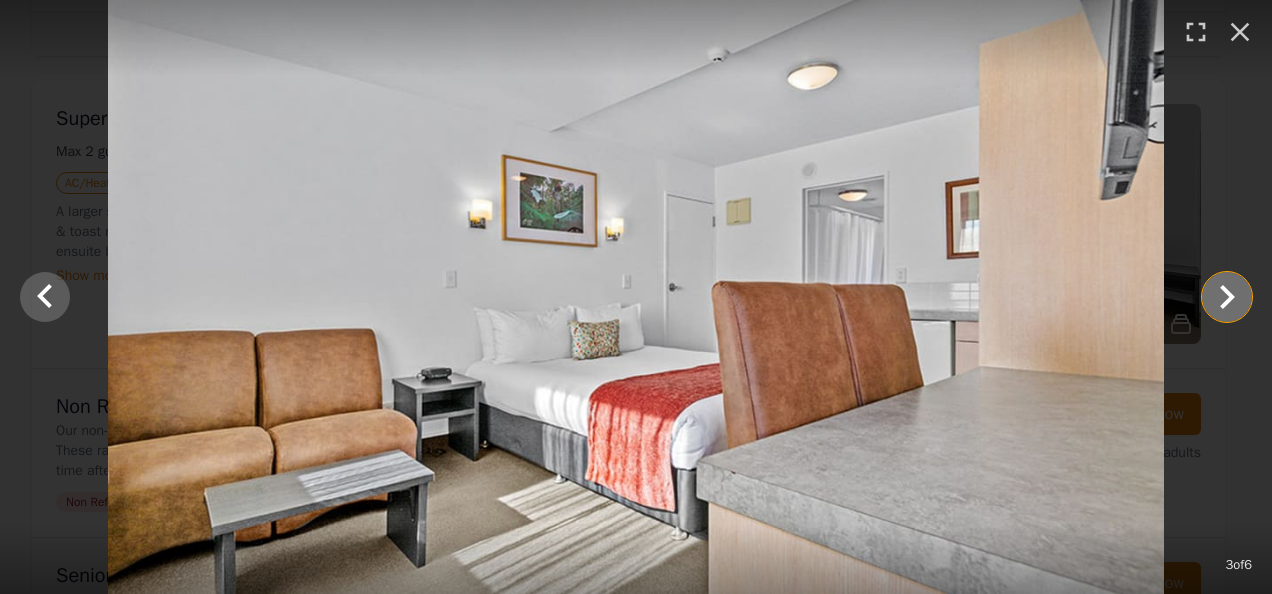 click 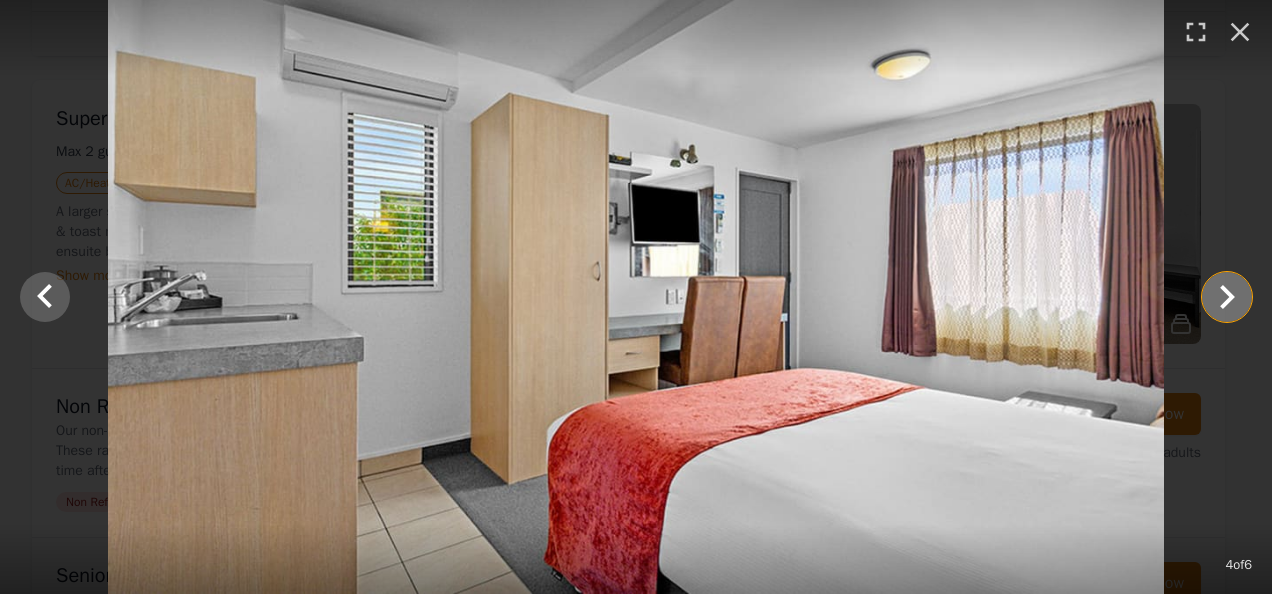 click 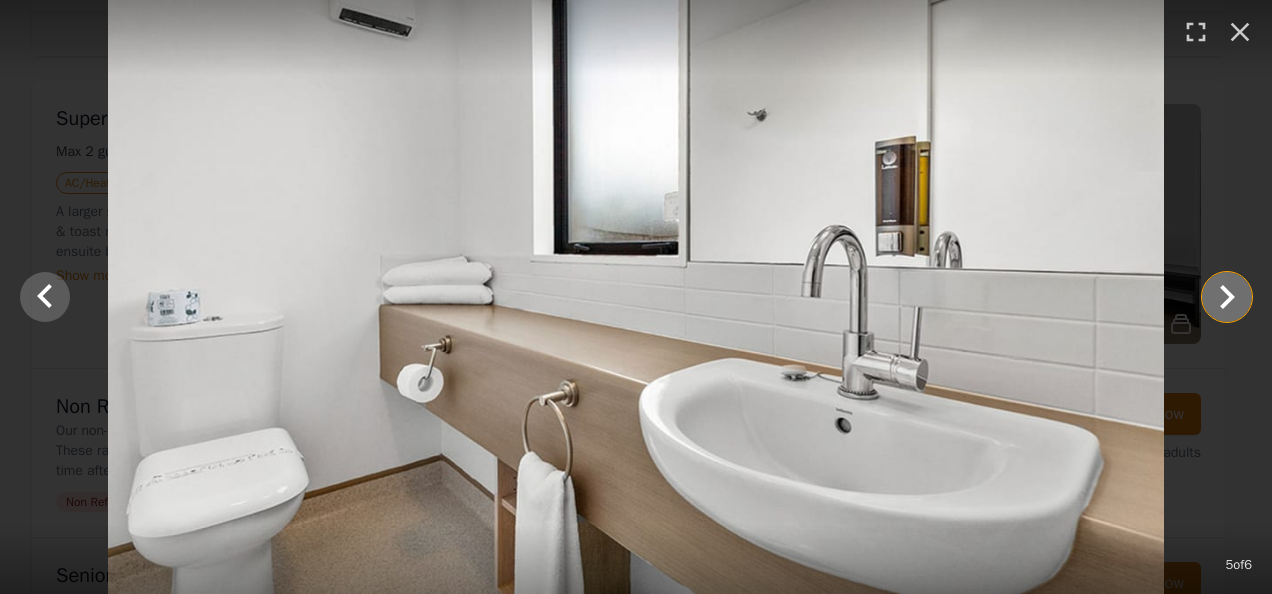 click 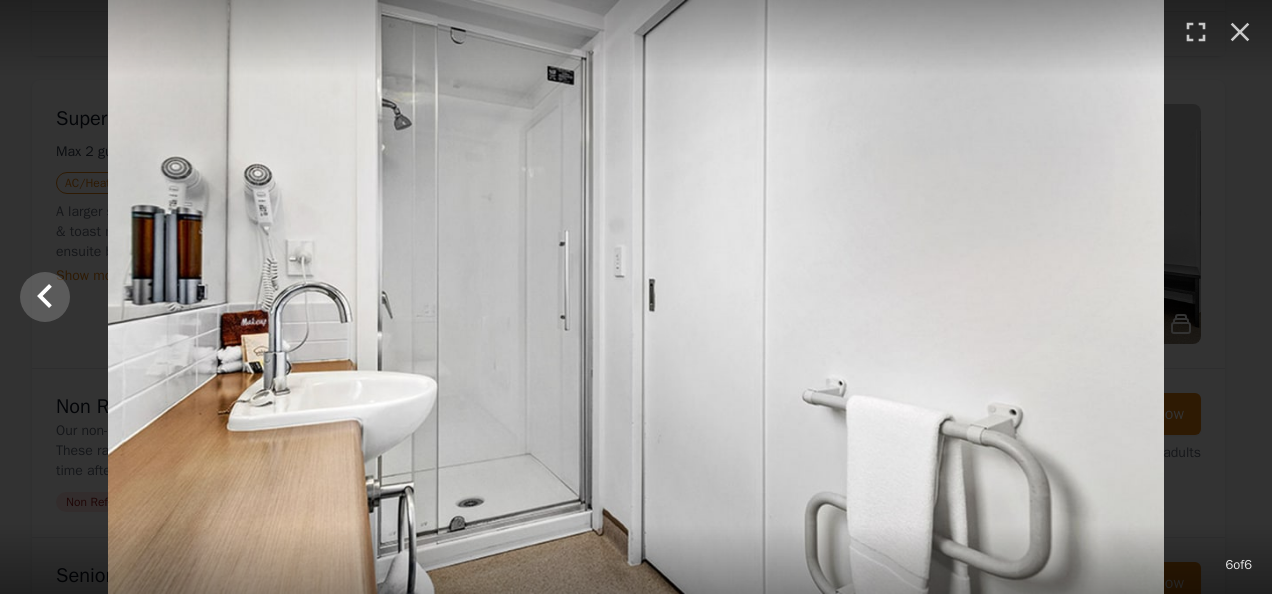 click at bounding box center (636, 297) 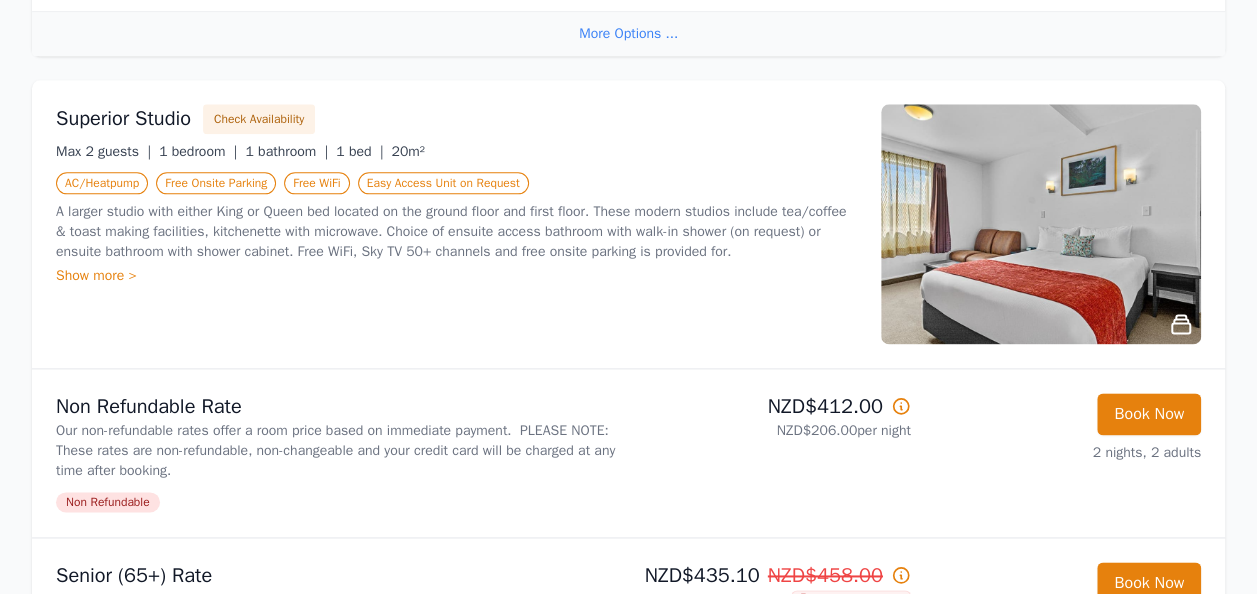 click at bounding box center [1041, 224] 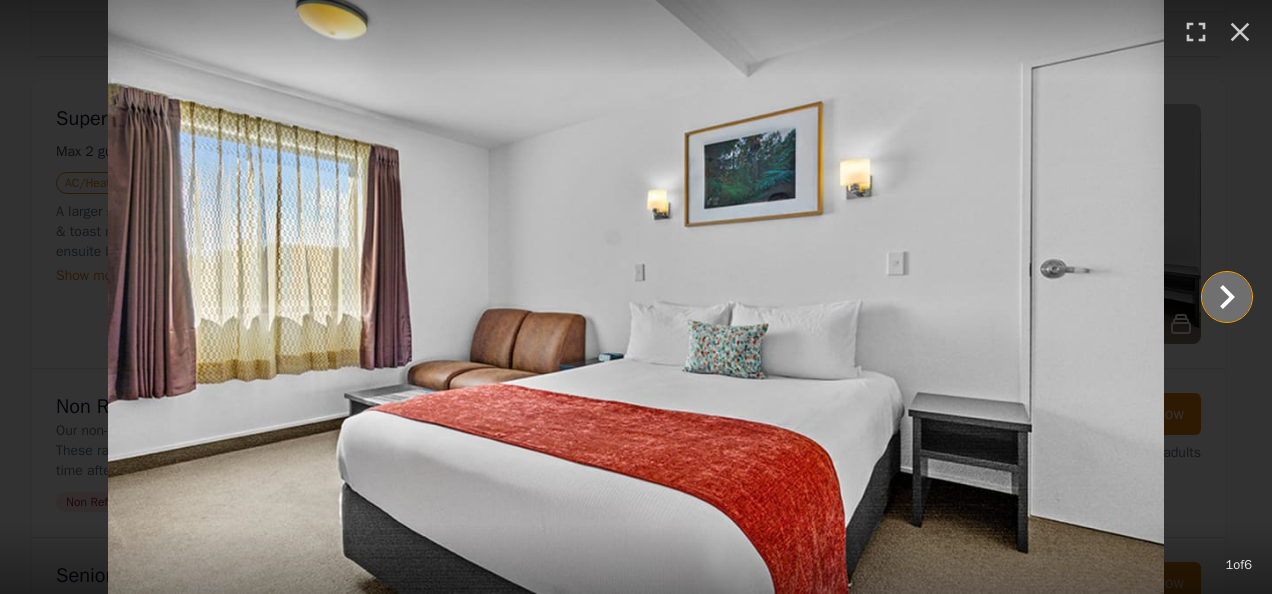 click 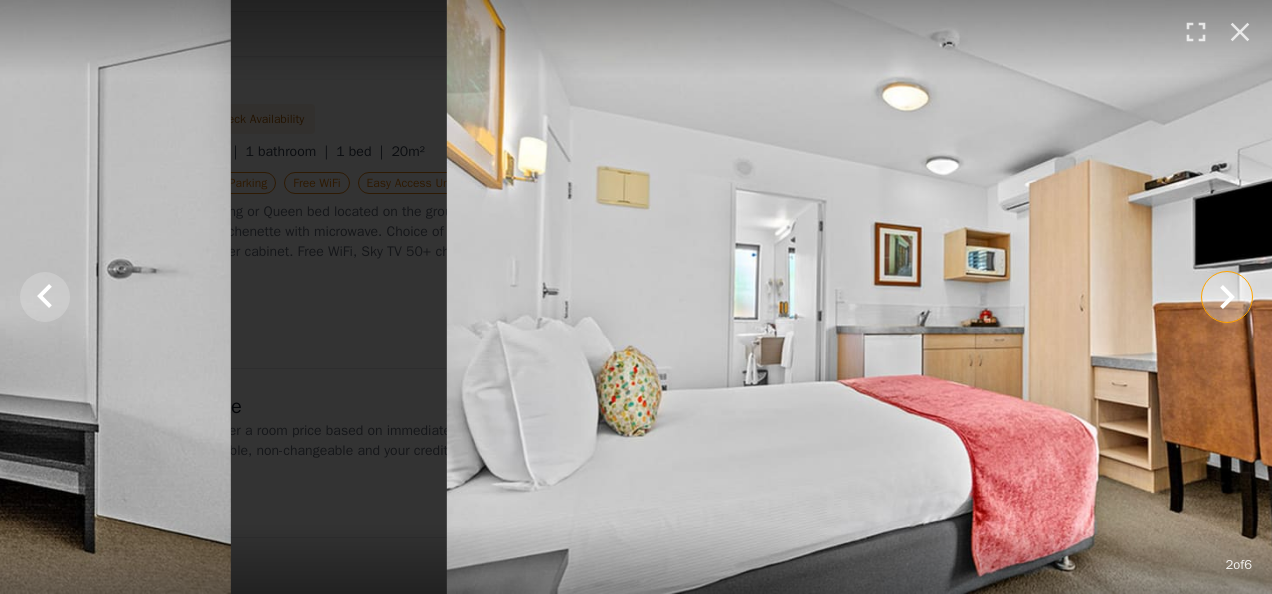 click 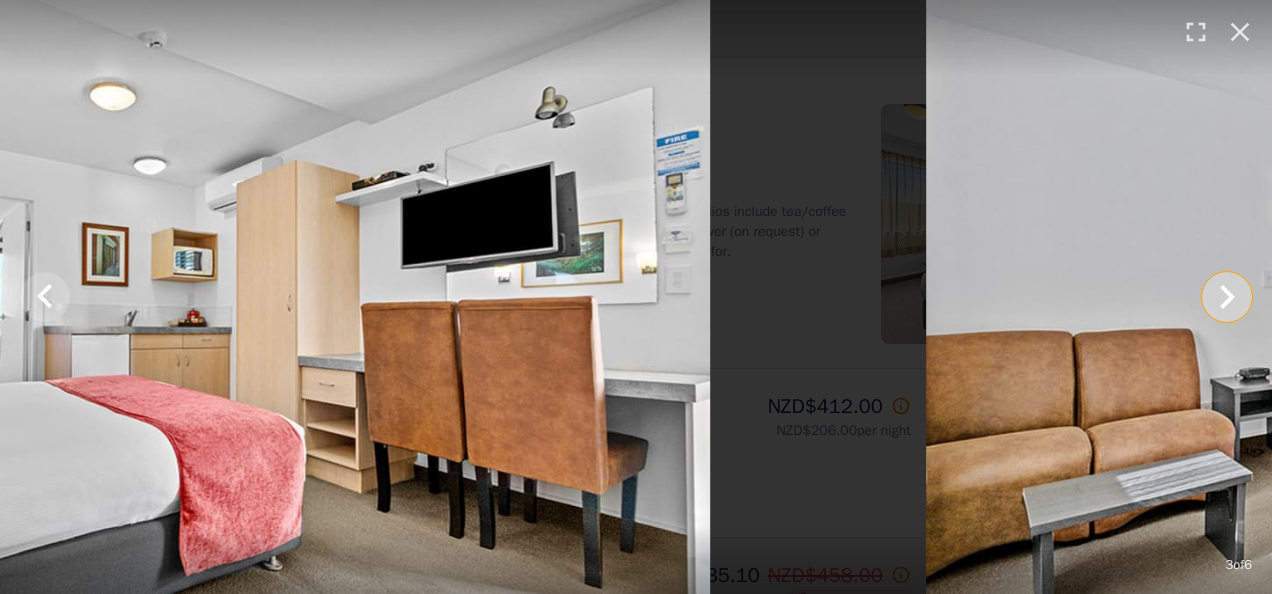 click 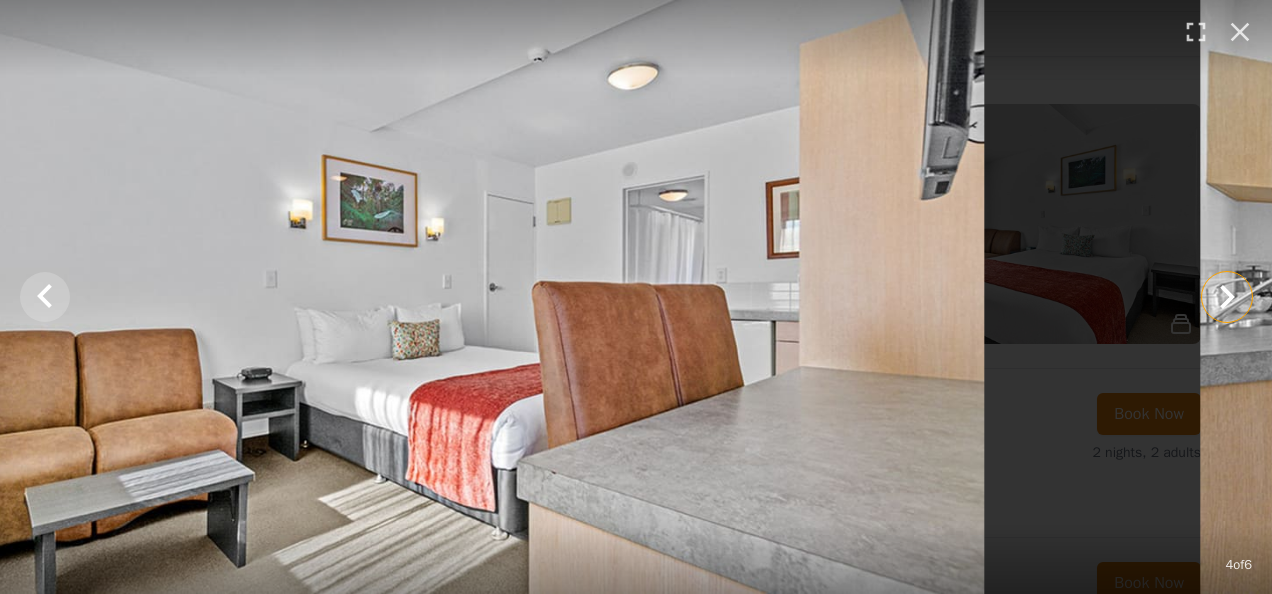 click 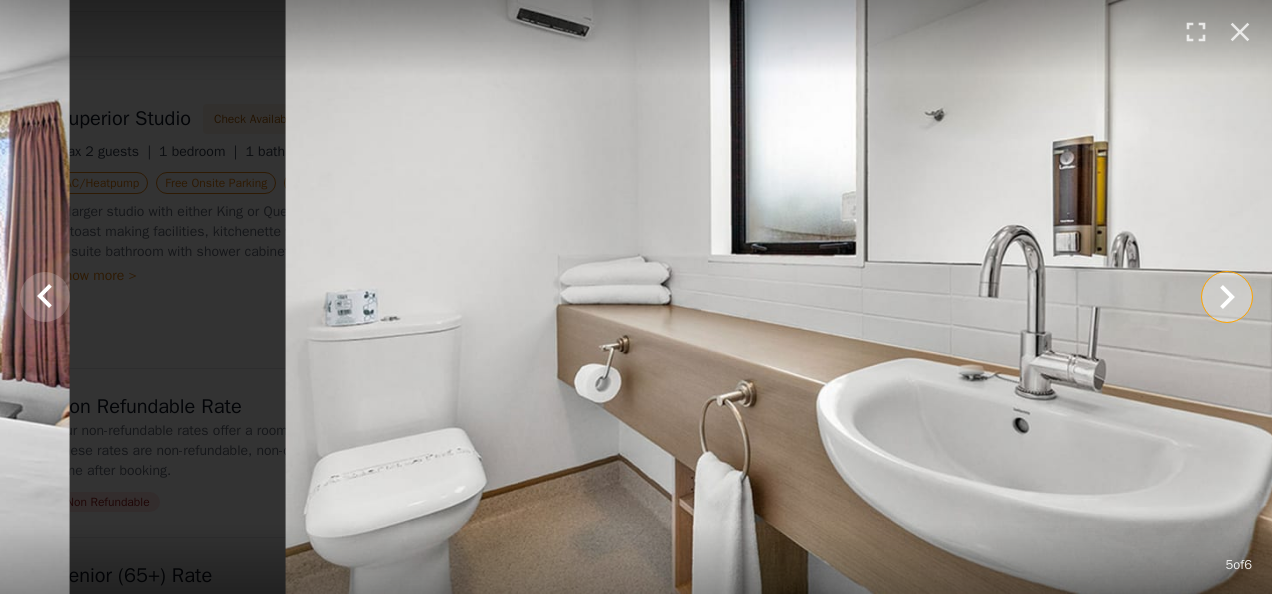 click 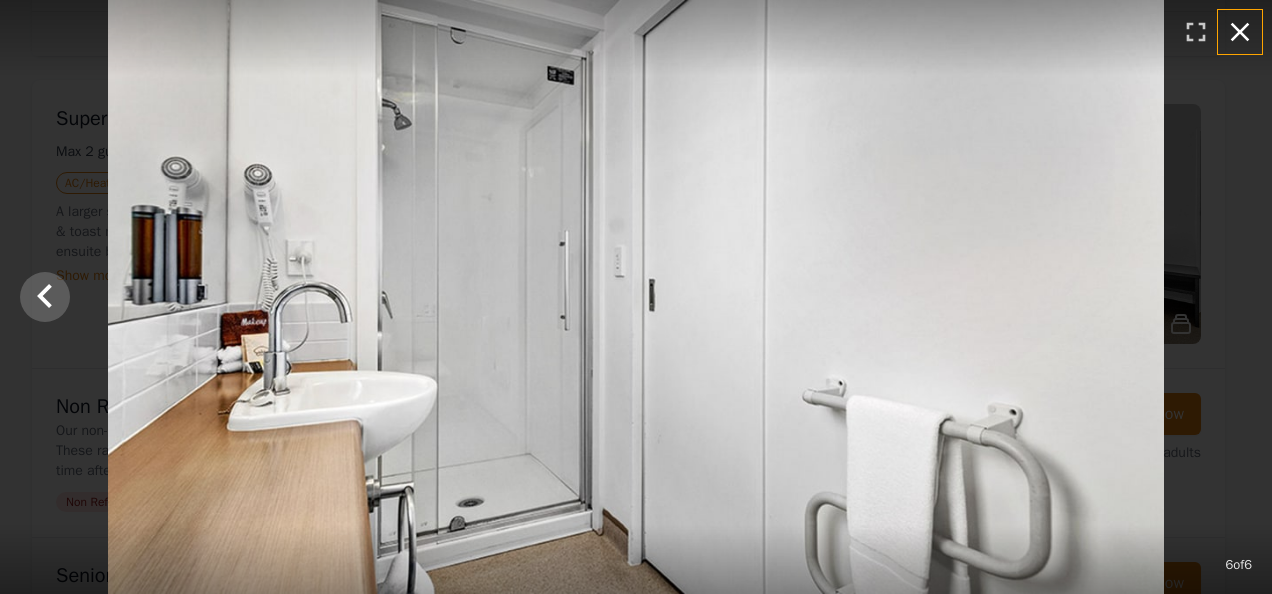 click 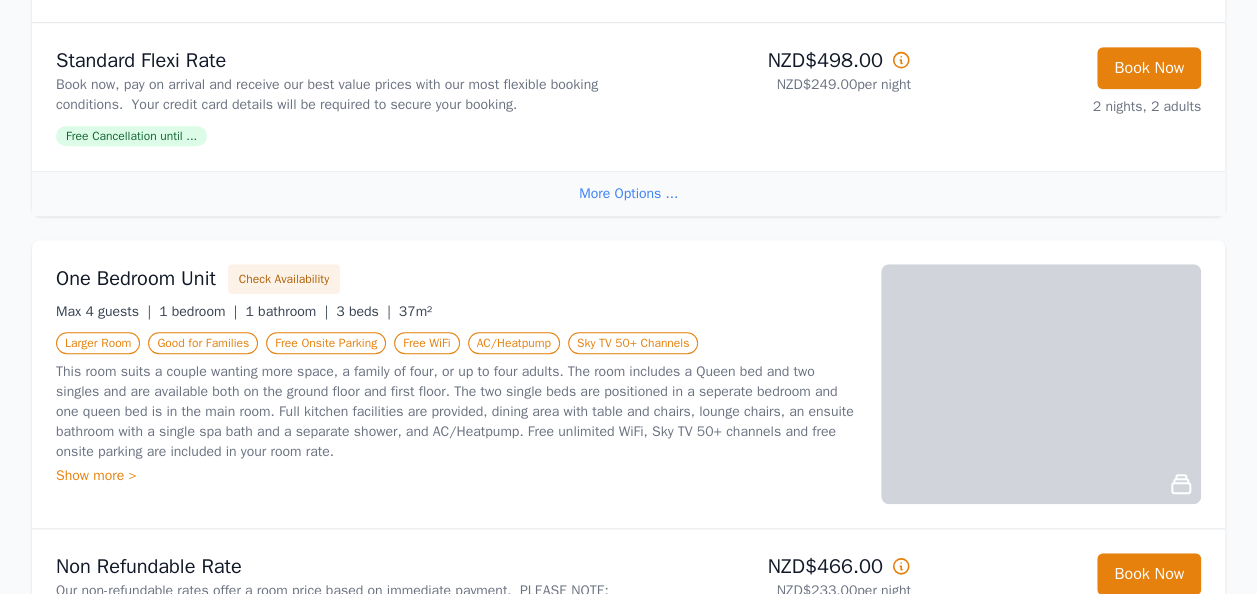 scroll, scrollTop: 4400, scrollLeft: 0, axis: vertical 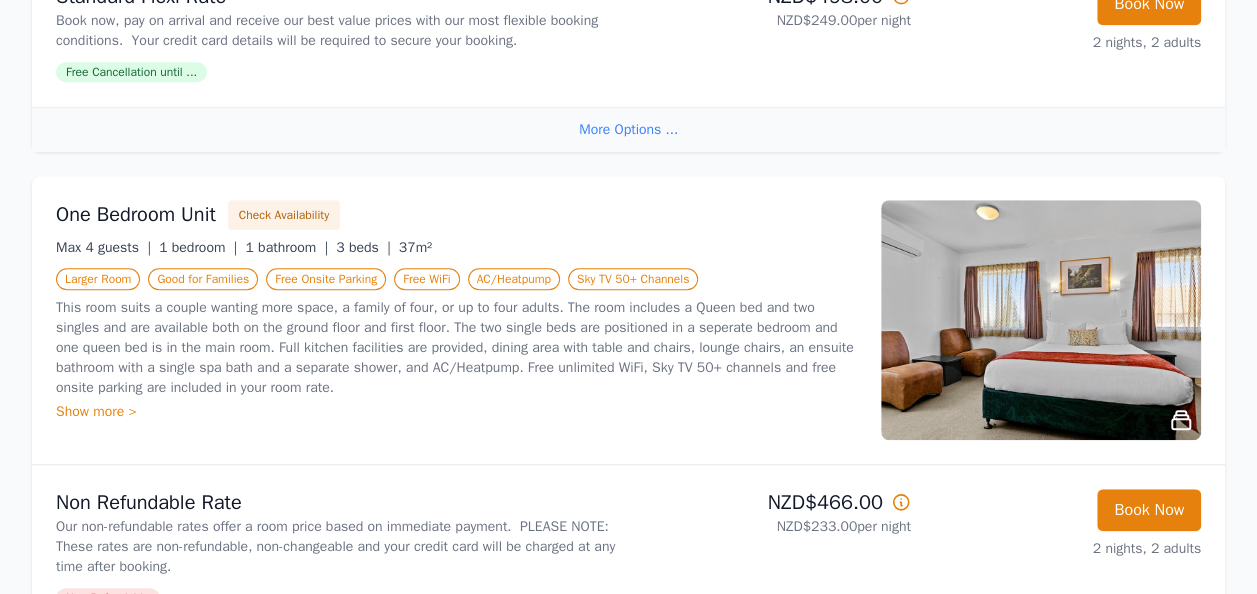 click at bounding box center (1041, 320) 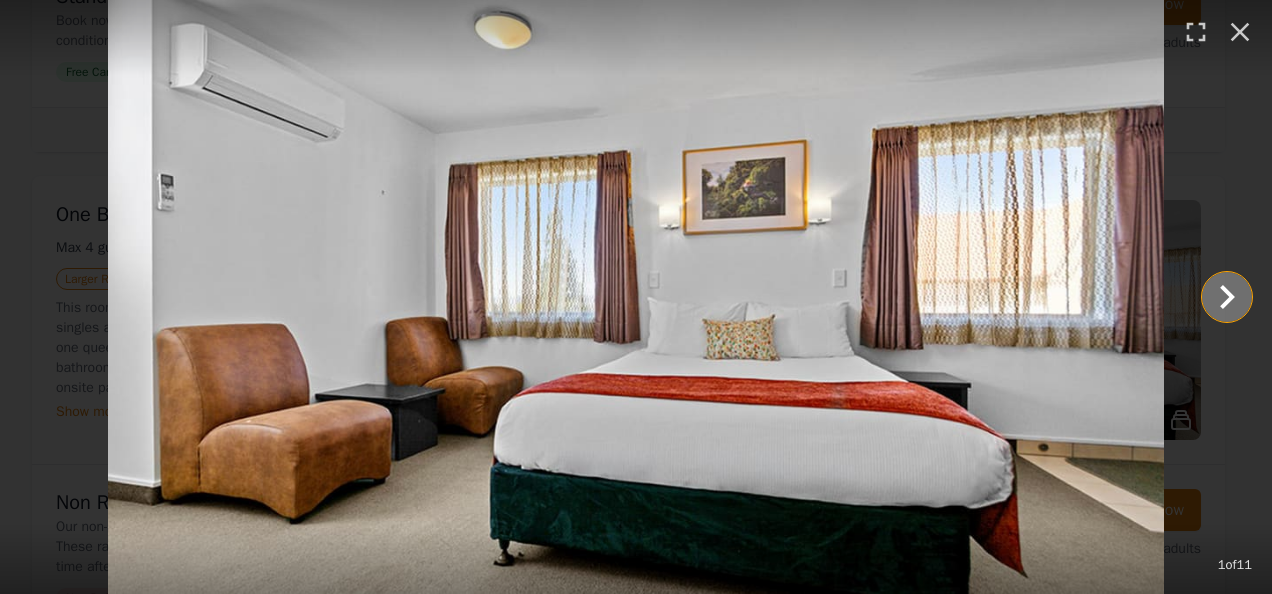 click 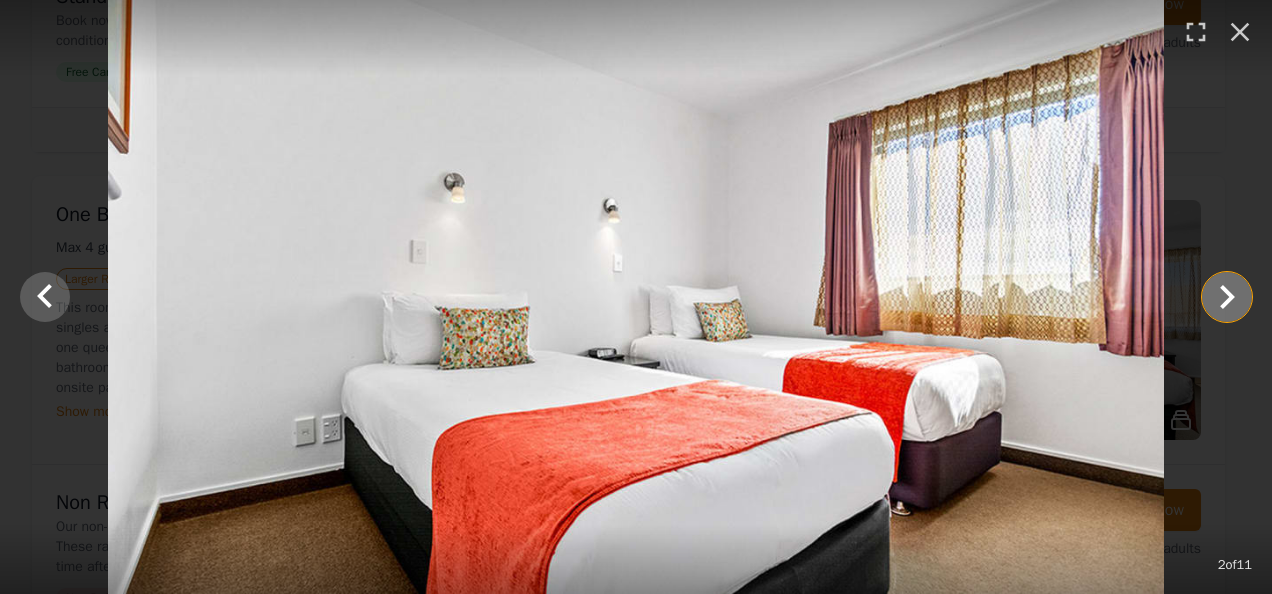 click 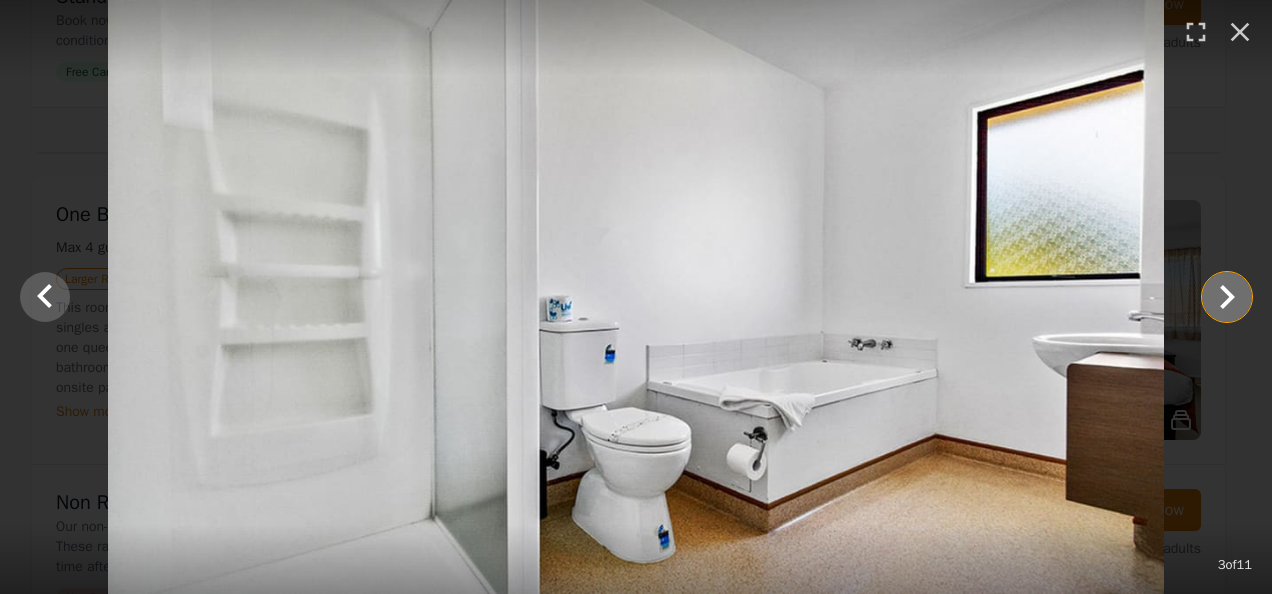 click 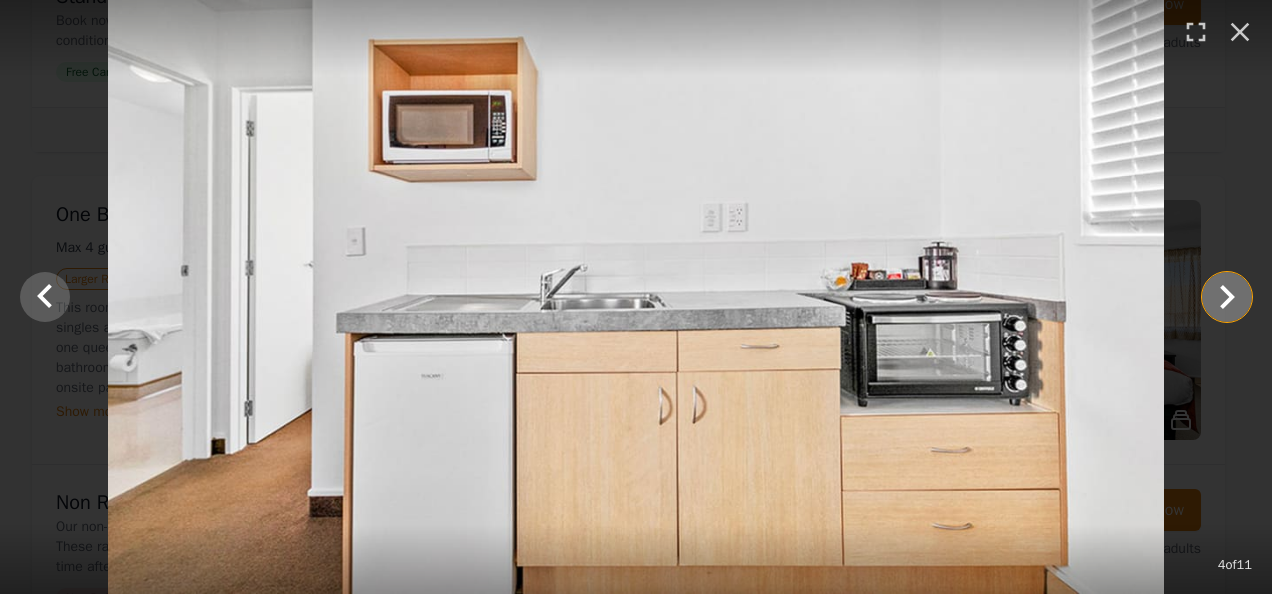 click 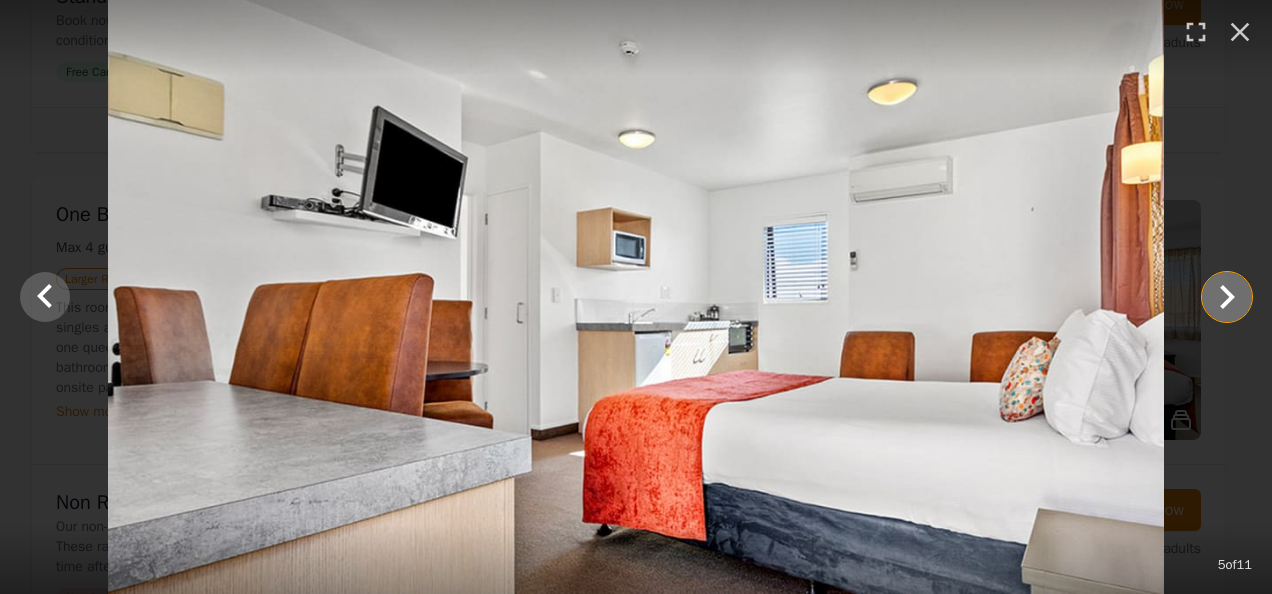 click 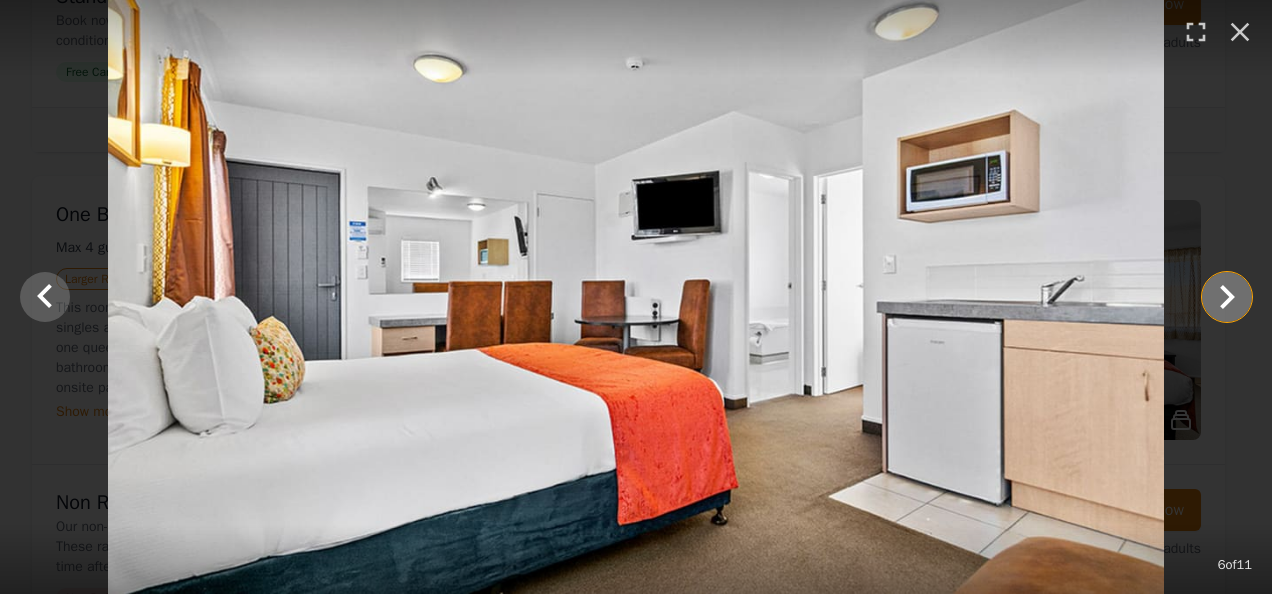 click 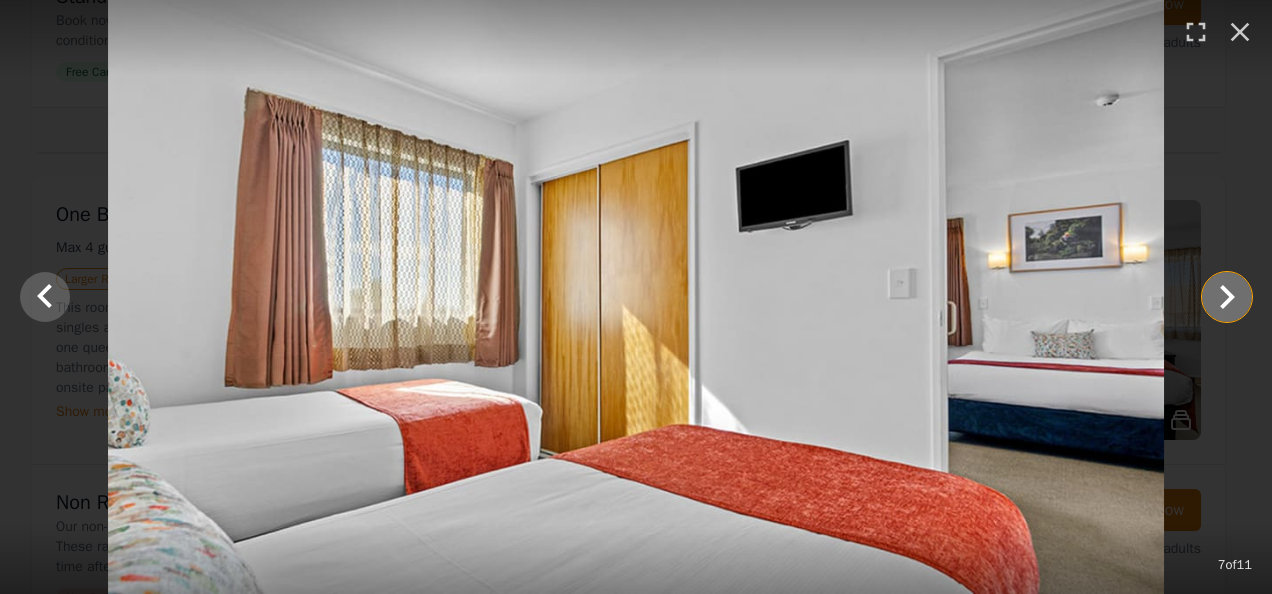 click 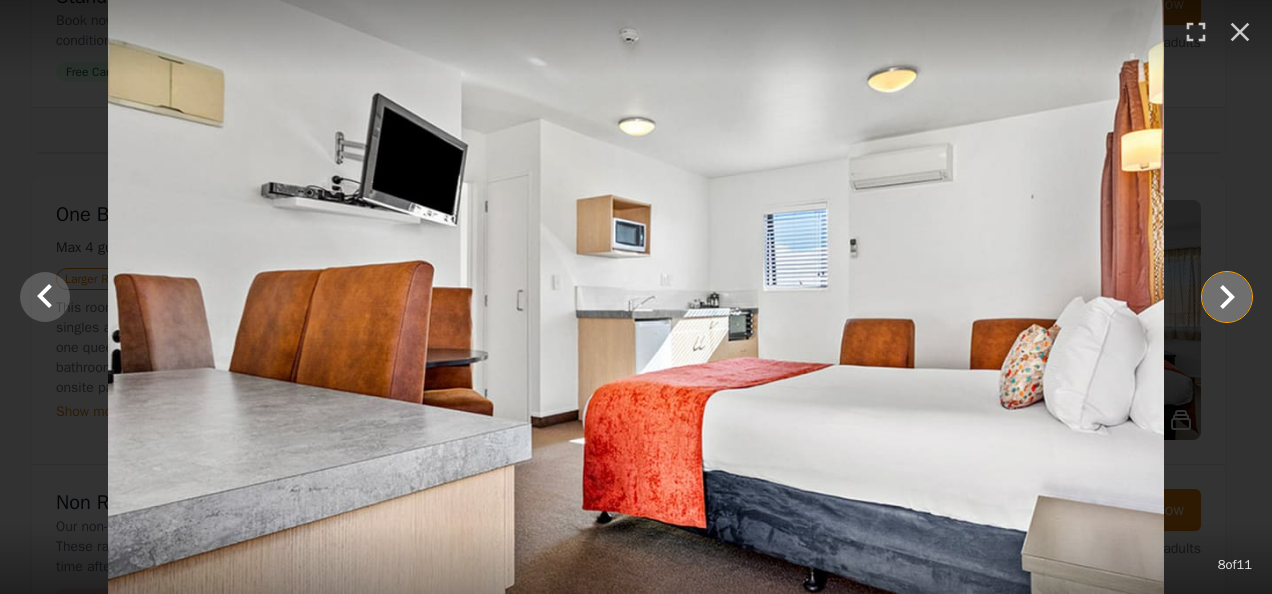 click 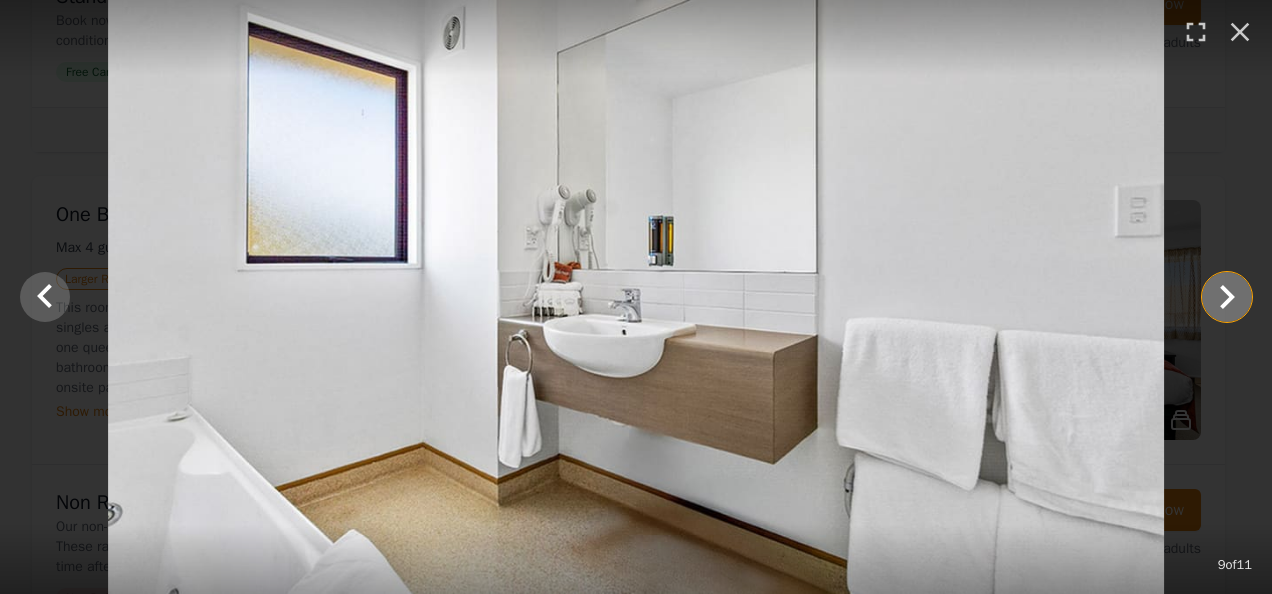 click 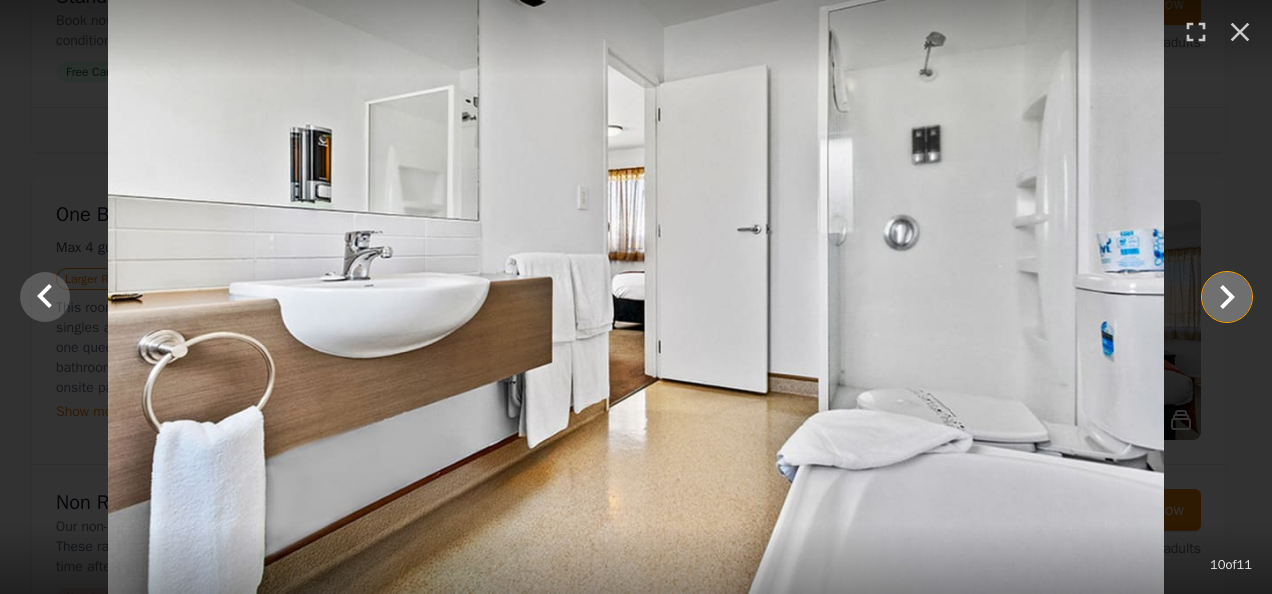 click 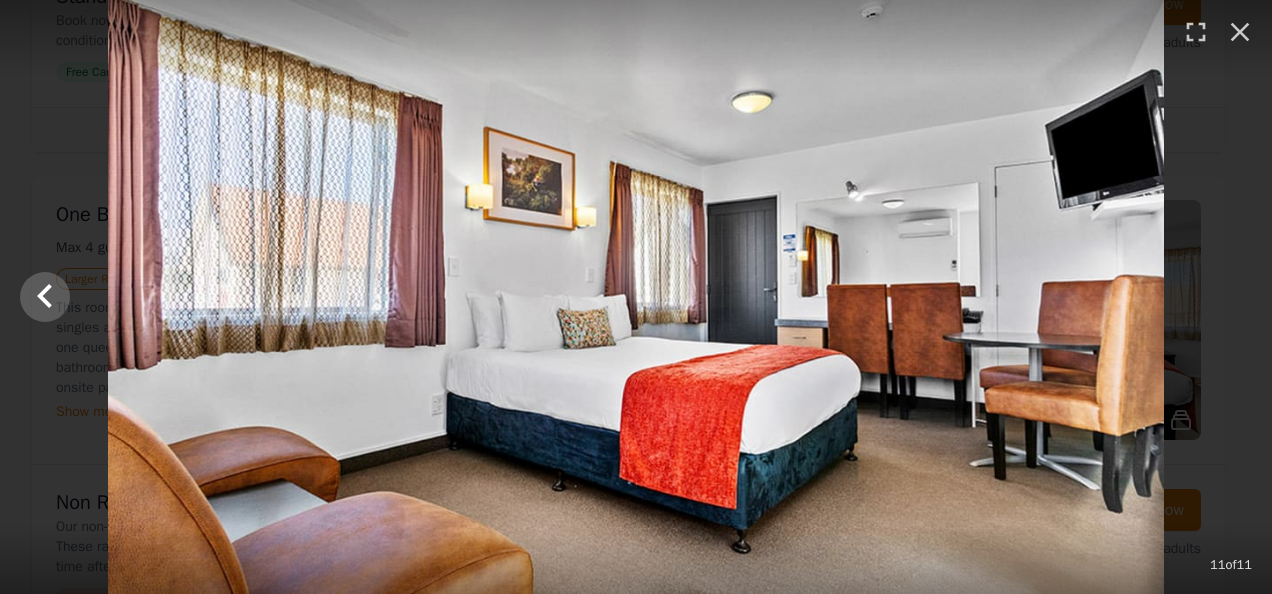 click at bounding box center (636, 297) 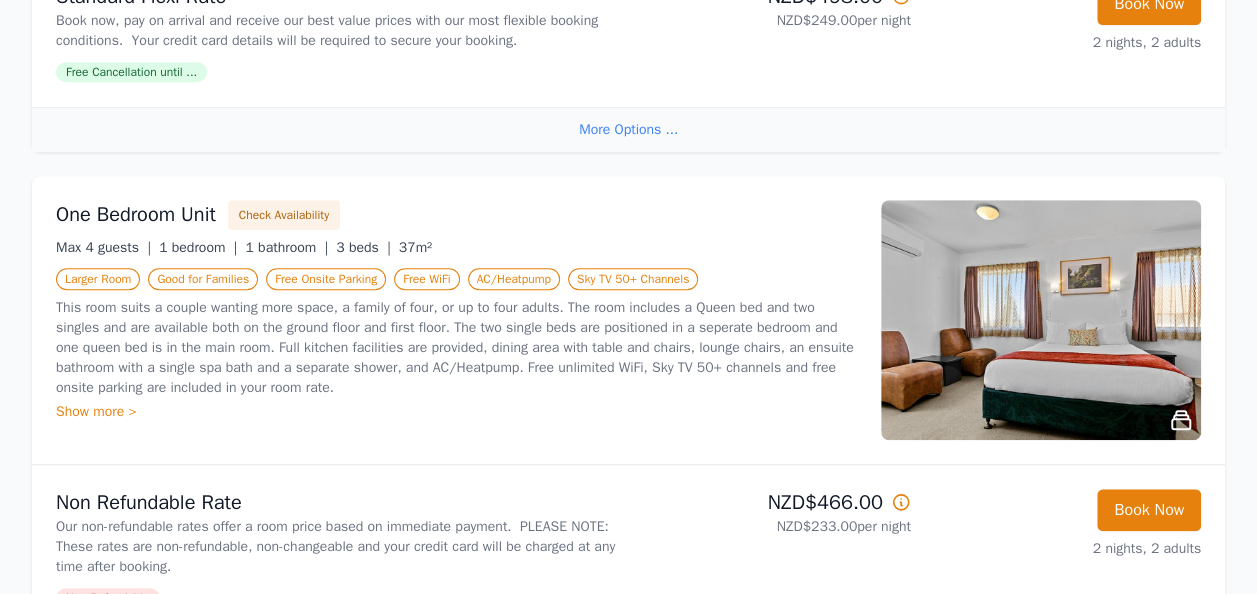 click on "Why Book Direct? Best Rate Guaranteed No Booking Fees Exclusive Perks Learn more Dismiss Dismiss [DAY] [MONTH] [YEAR] [DAY] [MONTH] [YEAR] 2 adults   Search More Filters Show all room types / listings Compact Queen Studio Check Availability Max 2 guests  | 1 bedroom  | 1 bathroom  | 1 bed  | 15m² Great Value Free Onsite Parking Free WiFi AC/Heatpump Our Compact Studio's offer every comfort and convenience of a modern motel. Located on the first floor and ground floor, the room features an ensuite bathroom with shower, tea/coffee/toast making facilities with a microwave, fridge, well lit desk with chair, lounge chair and air-conditioning/heat-pump. Free parking, Sky TV 50+ channels and WiFi is included.   Show more > Non Refundable Rate Our non-refundable rates offer a room price based on immediate payment.  PLEASE NOTE: These rates are non-refundable, non-changeable and your credit card will be charged at any time after booking. Non Refundable NZD$358.00 NZD$179.00  per night Book Now 2 nights, 2 adults Senior (65+) Rate" at bounding box center (628, -1650) 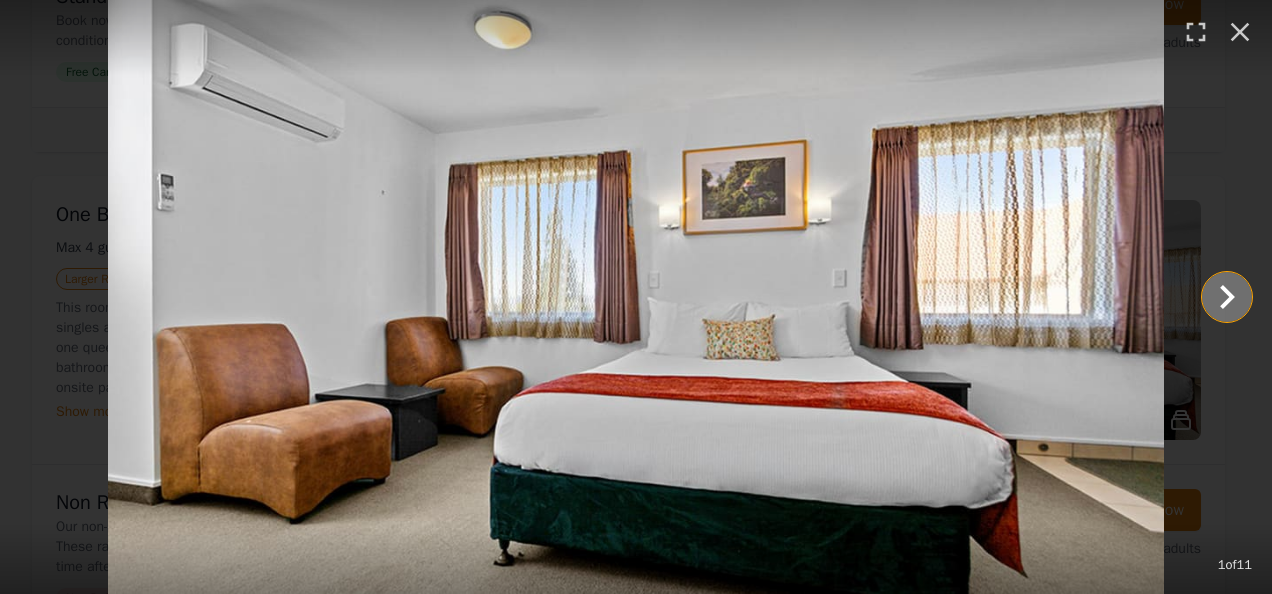 click 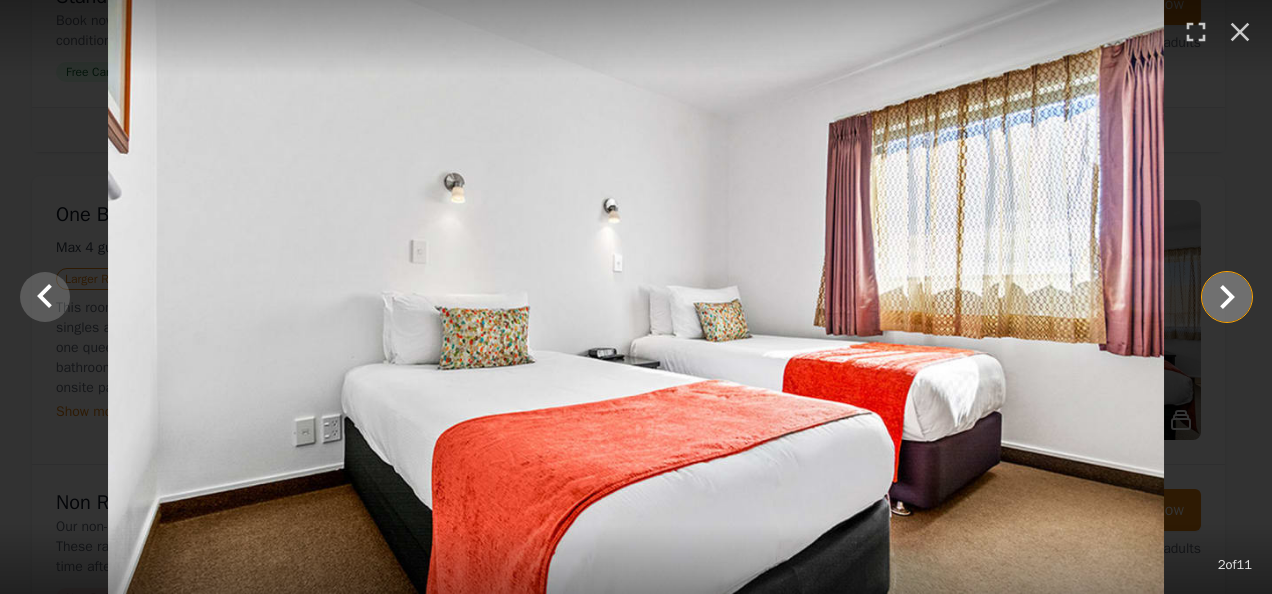 click 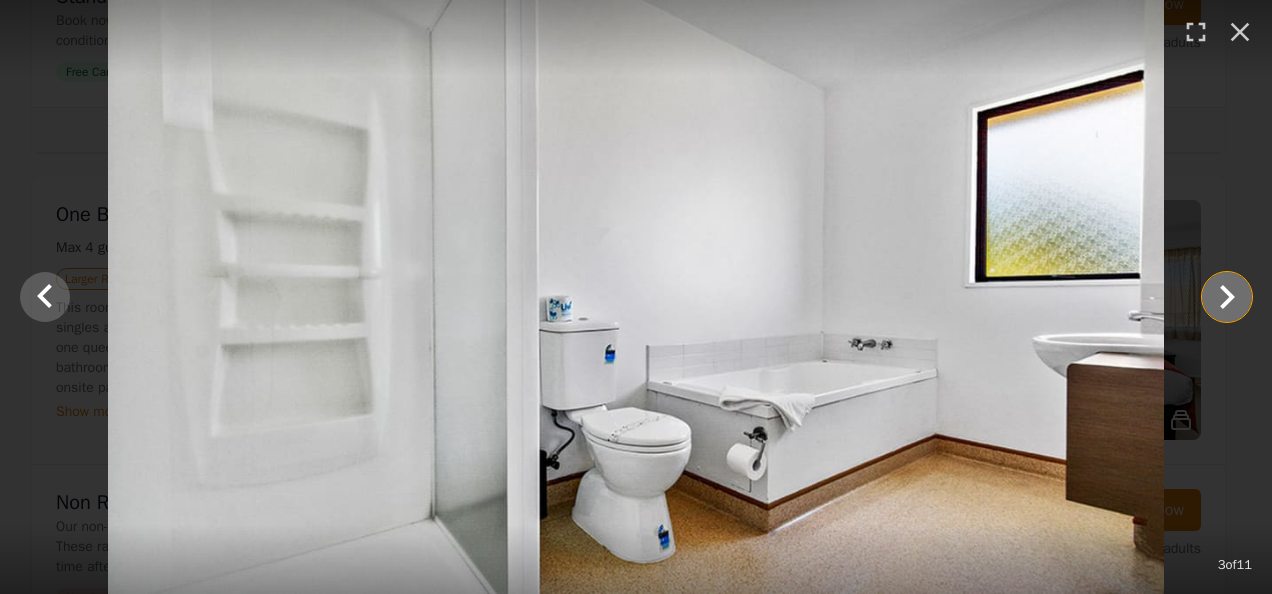 click 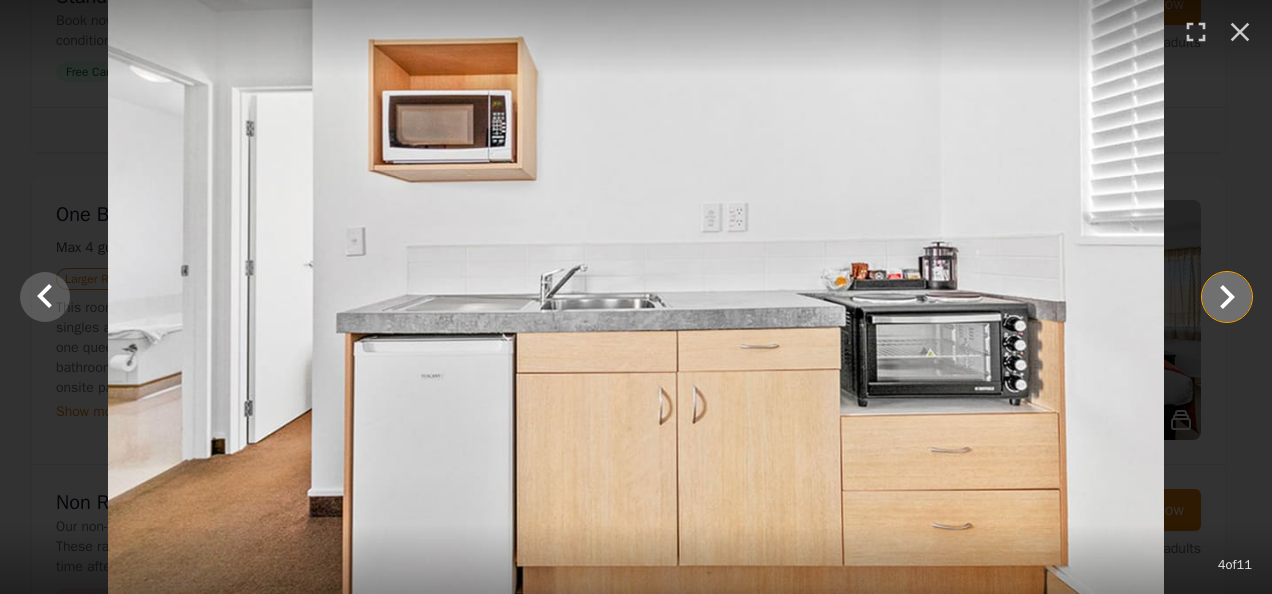 click 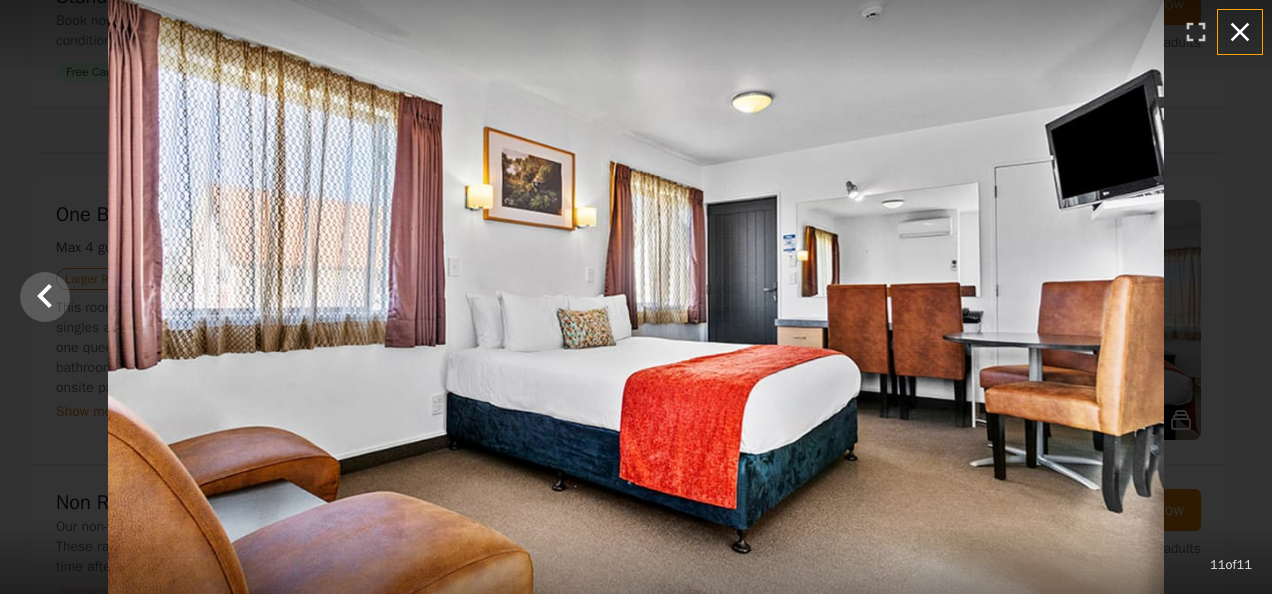 click 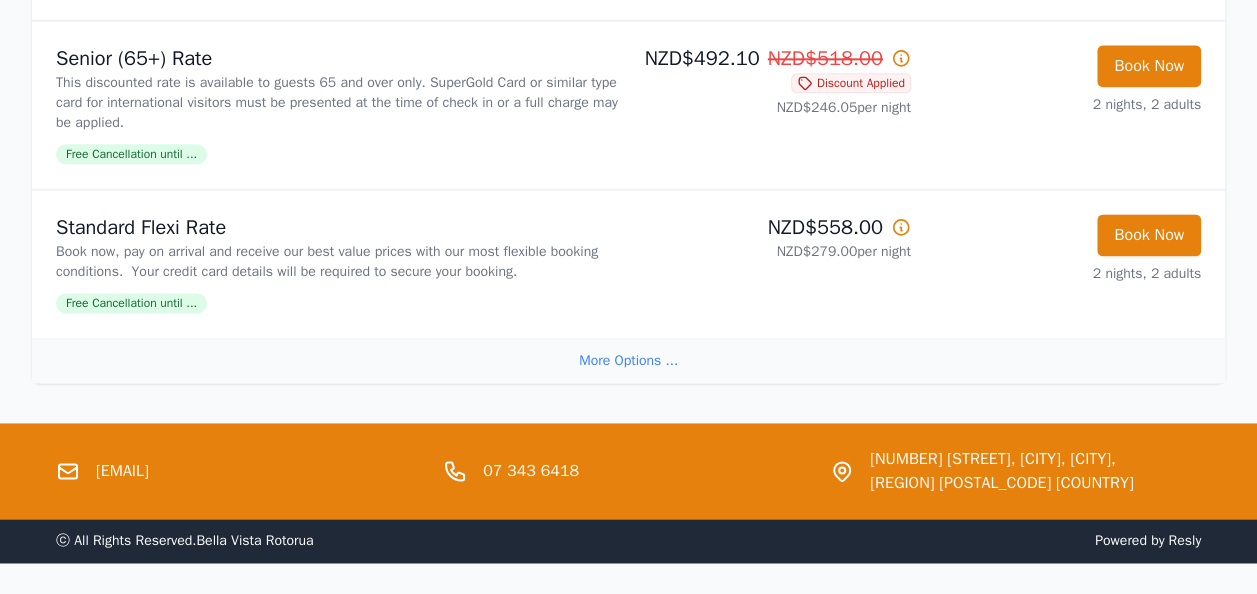 scroll, scrollTop: 5052, scrollLeft: 0, axis: vertical 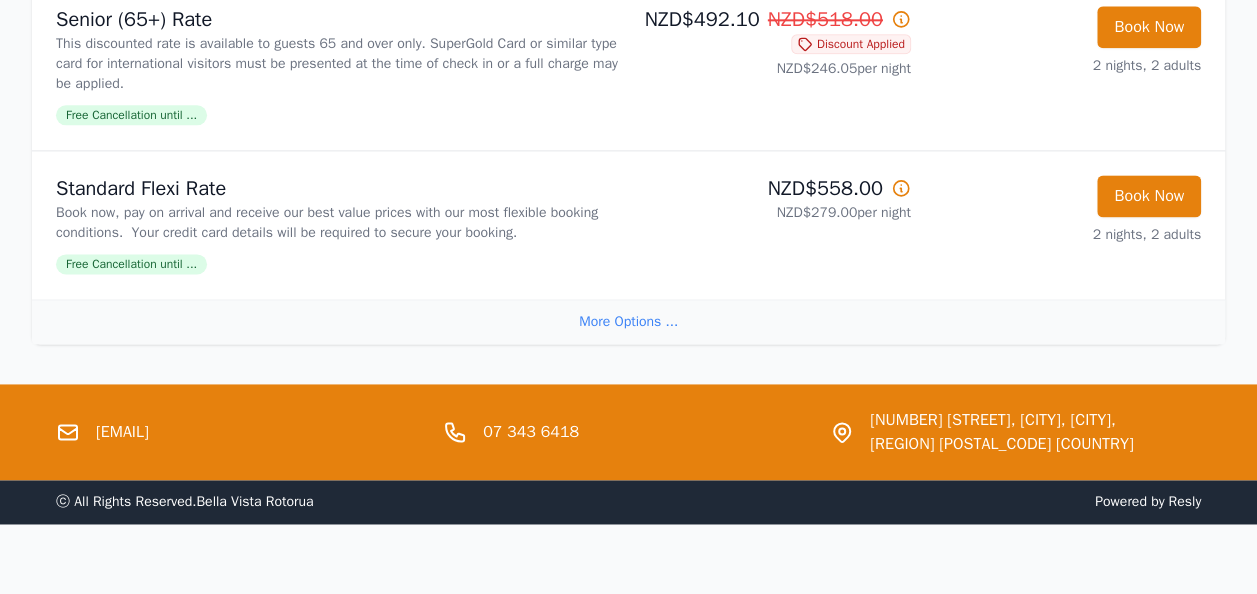 click on "More Options ..." at bounding box center [628, 321] 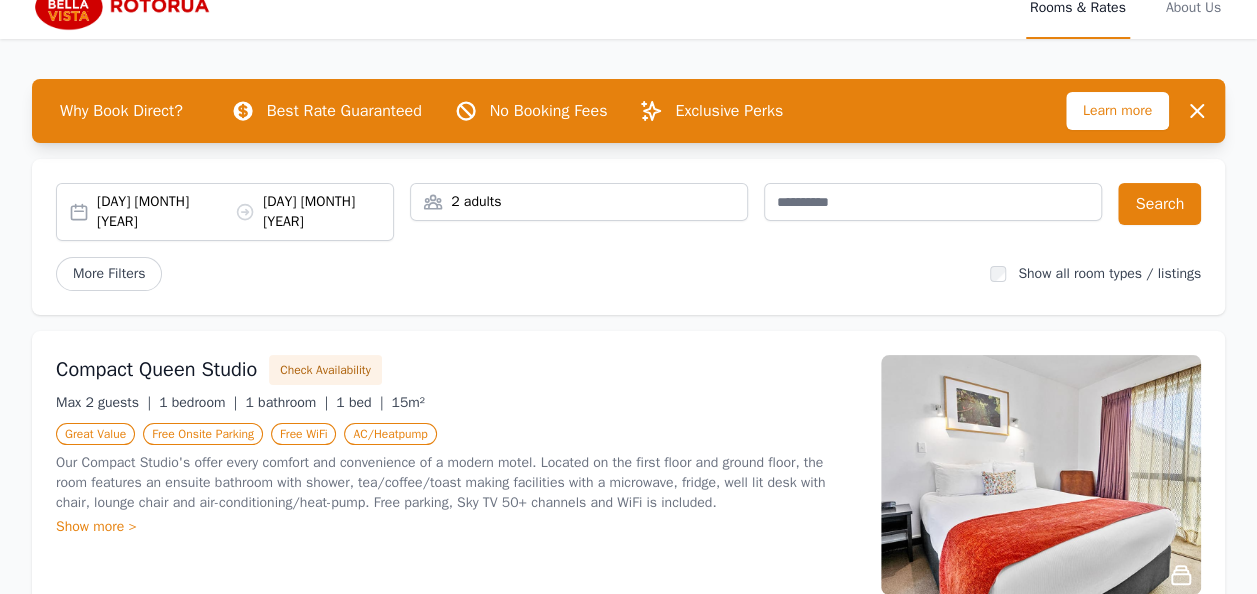 scroll, scrollTop: 0, scrollLeft: 0, axis: both 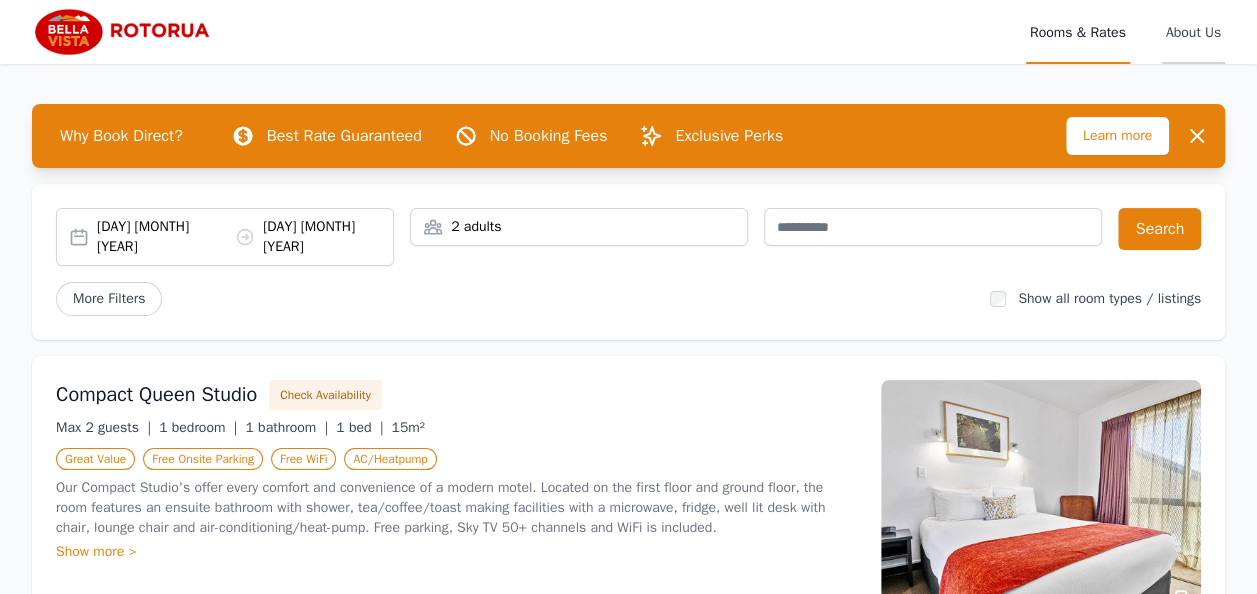click on "About Us" at bounding box center (1193, 32) 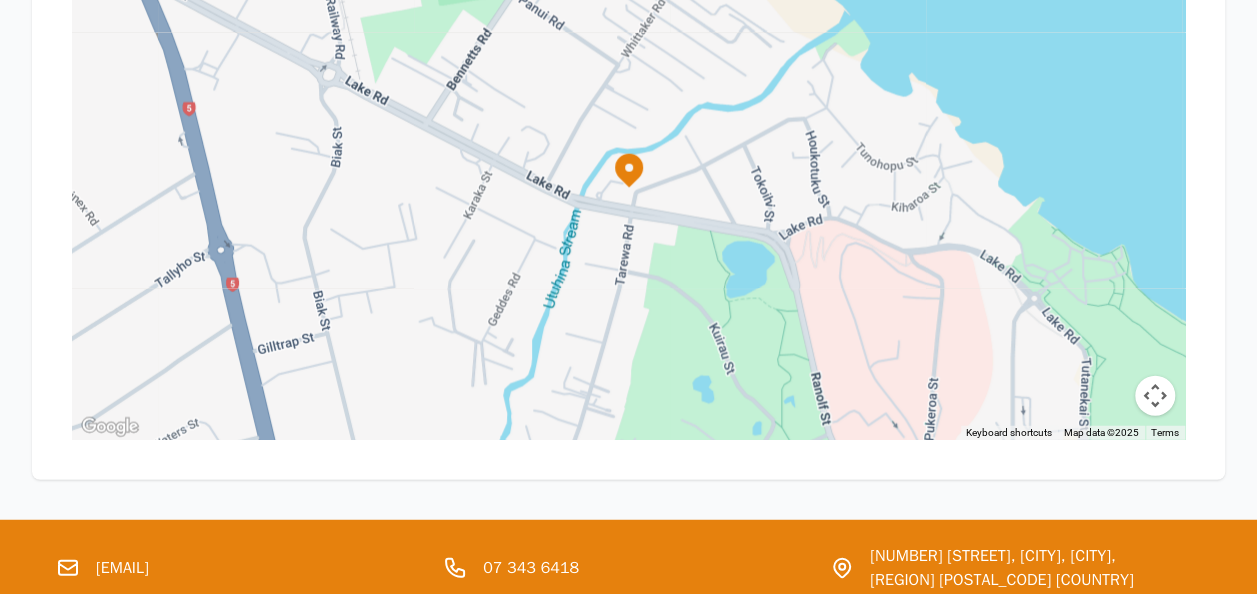 scroll, scrollTop: 2280, scrollLeft: 0, axis: vertical 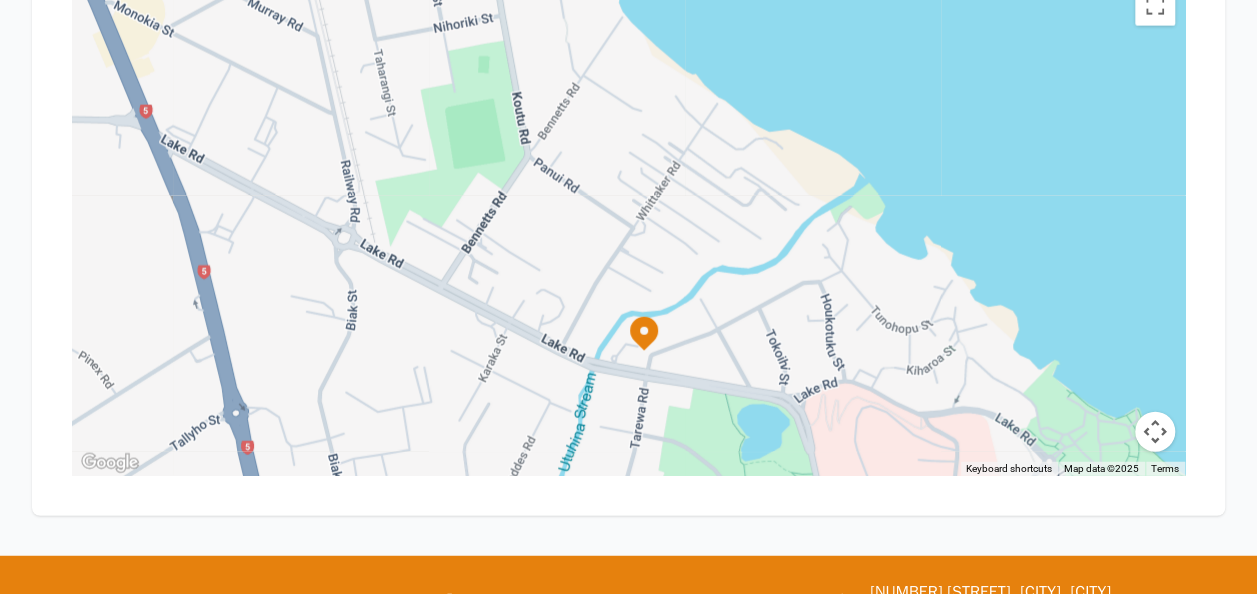 drag, startPoint x: 906, startPoint y: 273, endPoint x: 952, endPoint y: 391, distance: 126.649124 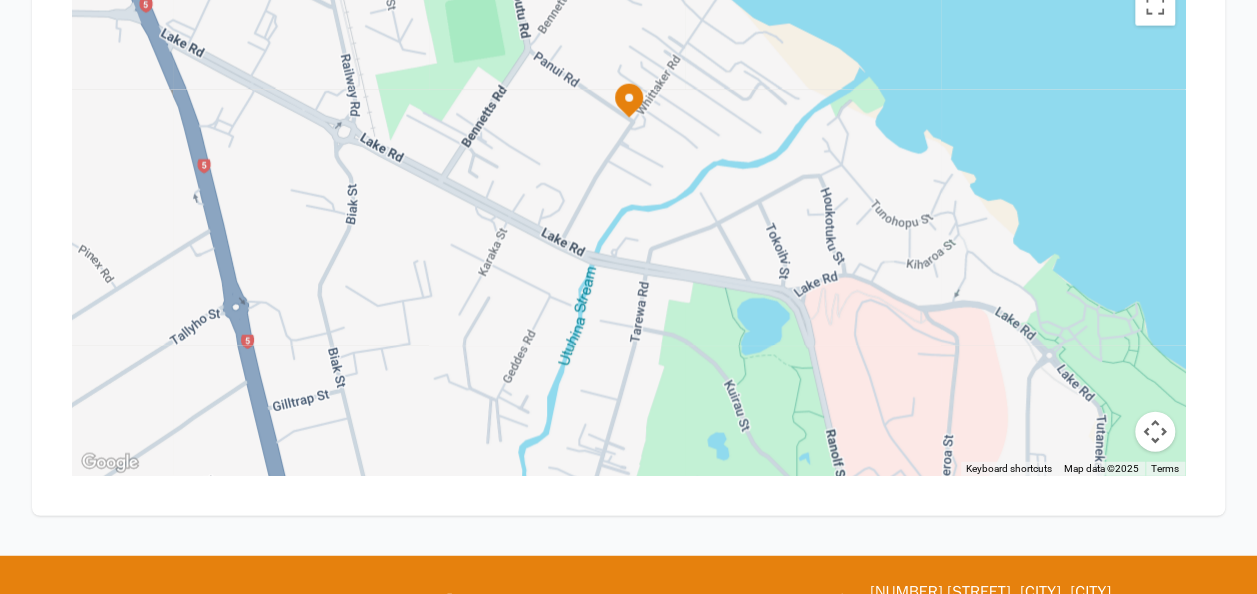 drag, startPoint x: 826, startPoint y: 317, endPoint x: 825, endPoint y: 184, distance: 133.00375 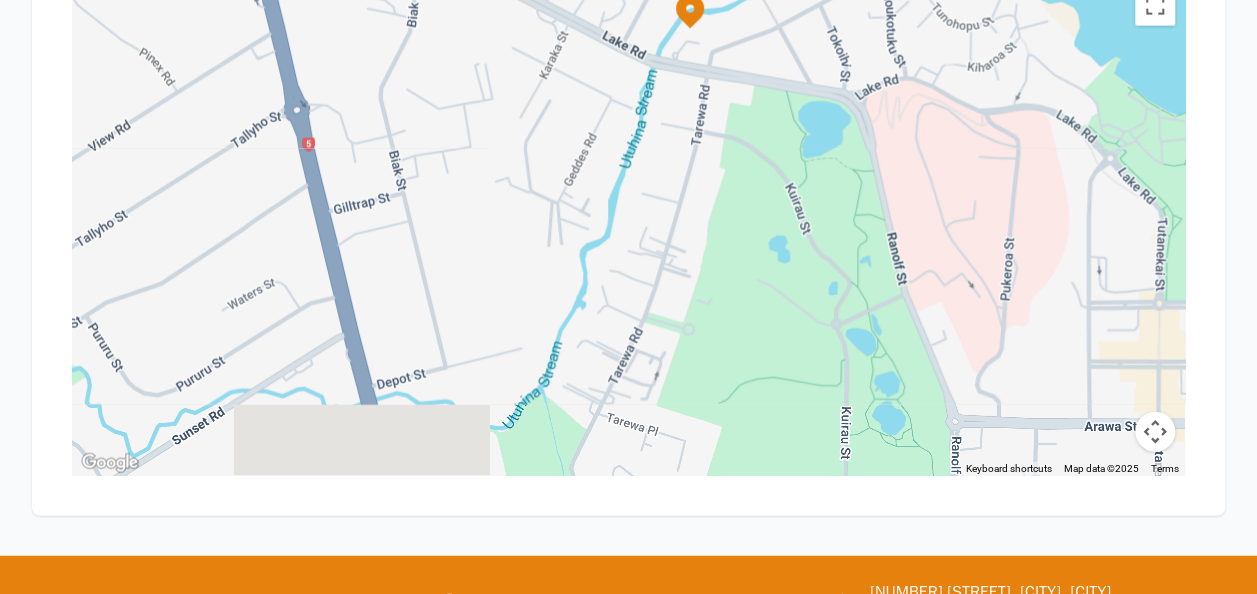 drag, startPoint x: 774, startPoint y: 314, endPoint x: 841, endPoint y: 98, distance: 226.1526 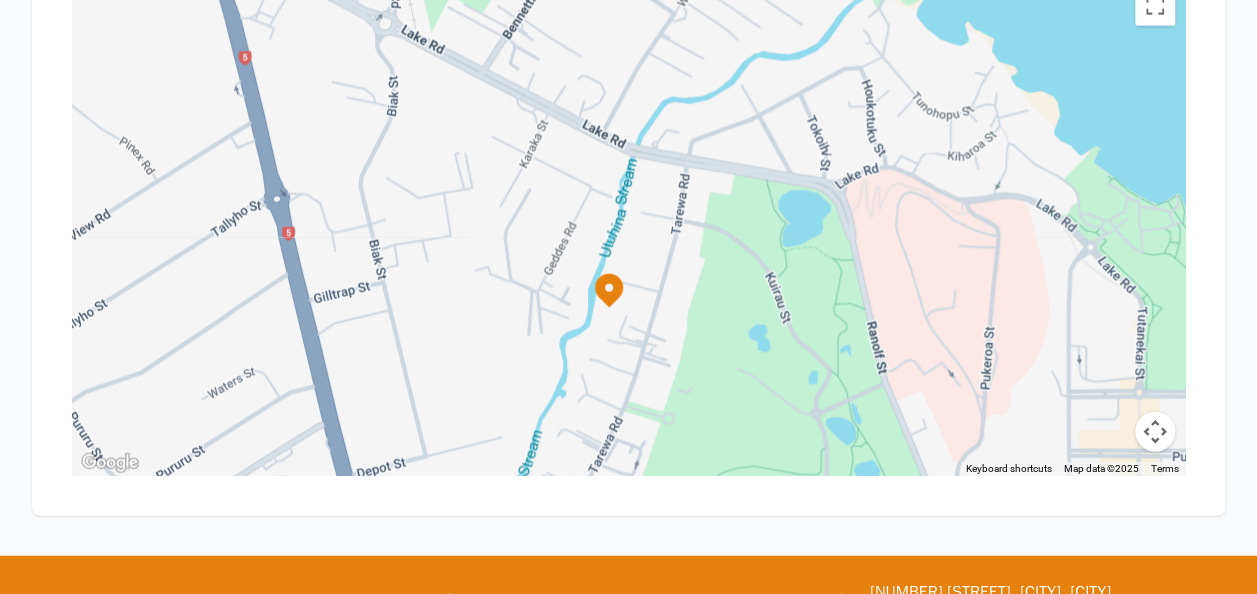 drag, startPoint x: 837, startPoint y: 112, endPoint x: 811, endPoint y: 212, distance: 103.32473 